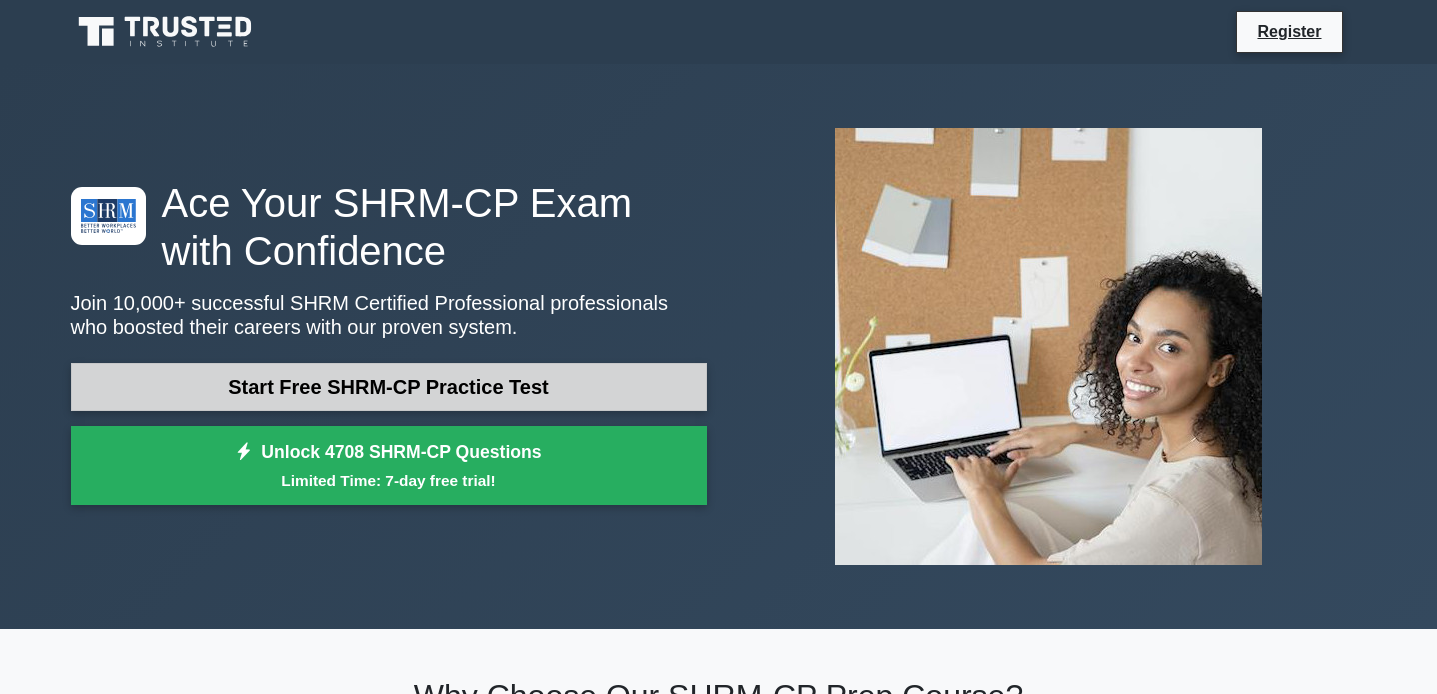 scroll, scrollTop: 0, scrollLeft: 0, axis: both 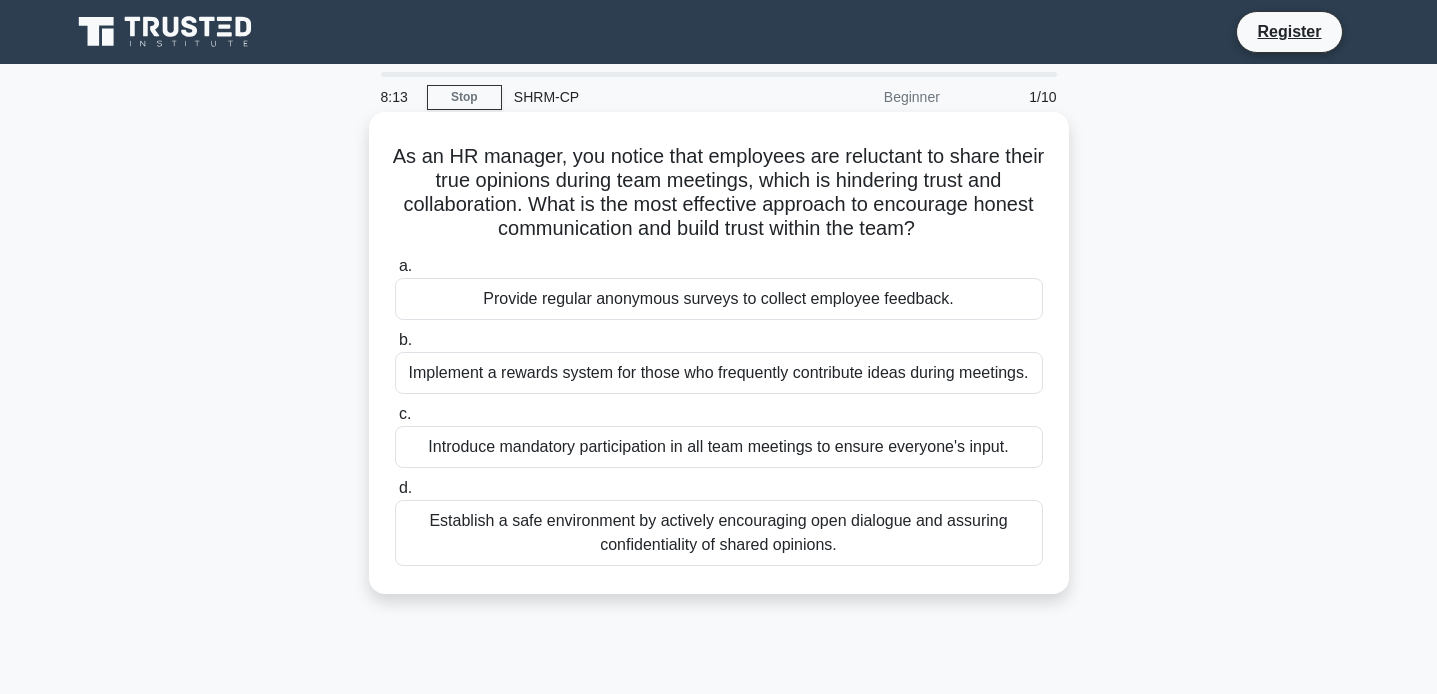 click on "Establish a safe environment by actively encouraging open dialogue and assuring confidentiality of shared opinions." at bounding box center [719, 533] 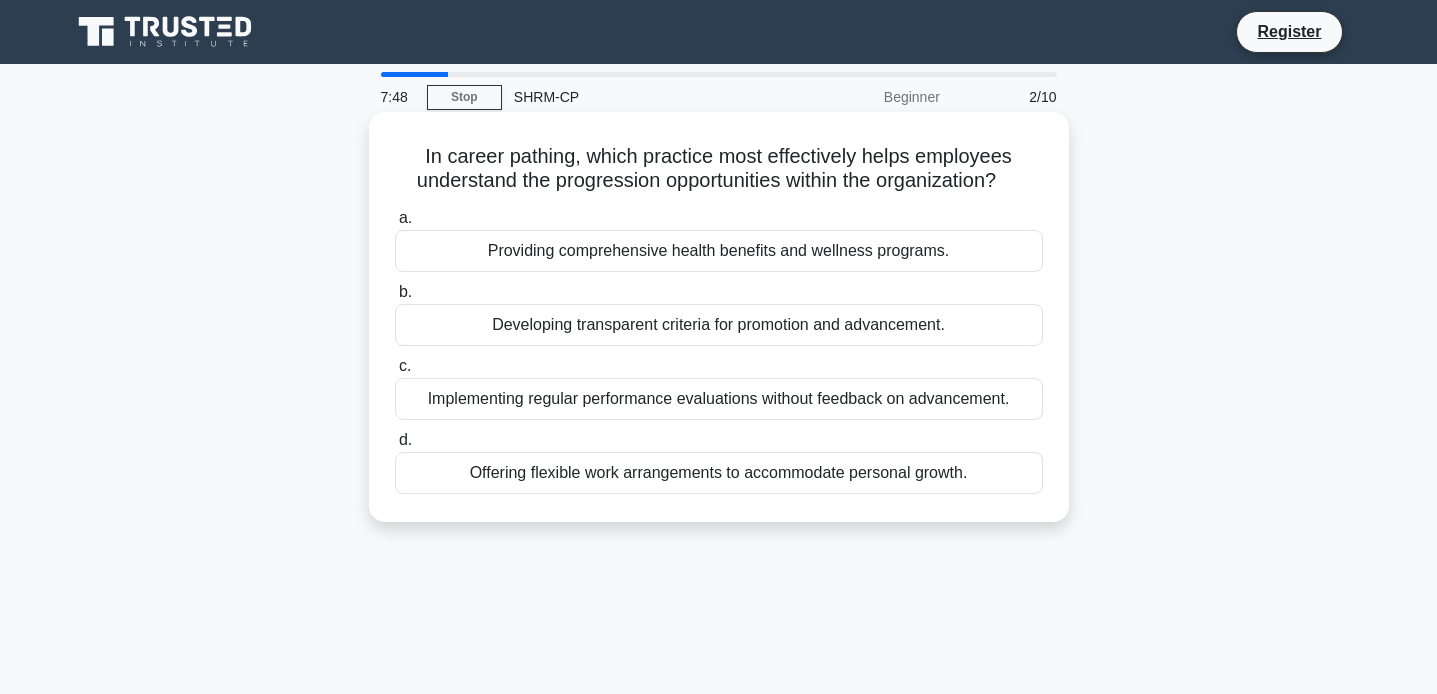 click on "Developing transparent criteria for promotion and advancement." at bounding box center (719, 325) 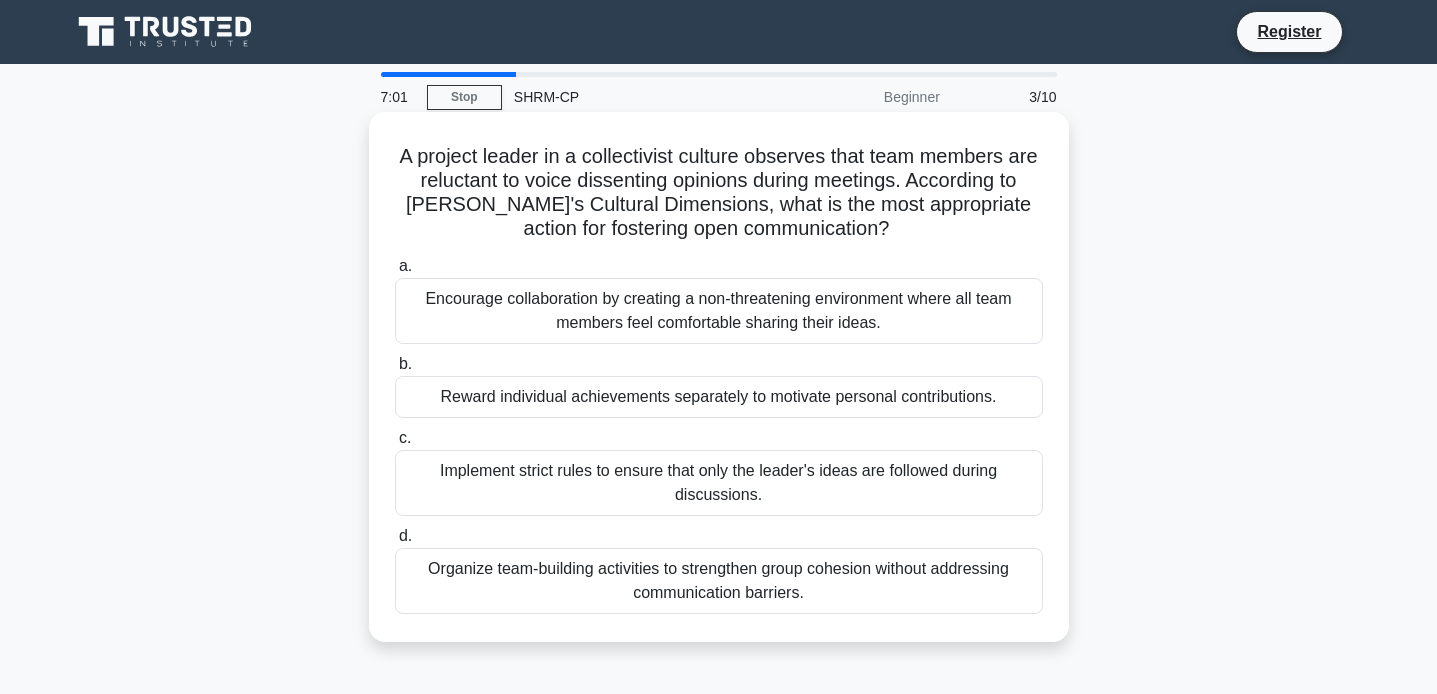 click on "Encourage collaboration by creating a non-threatening environment where all team members feel comfortable sharing their ideas." at bounding box center [719, 311] 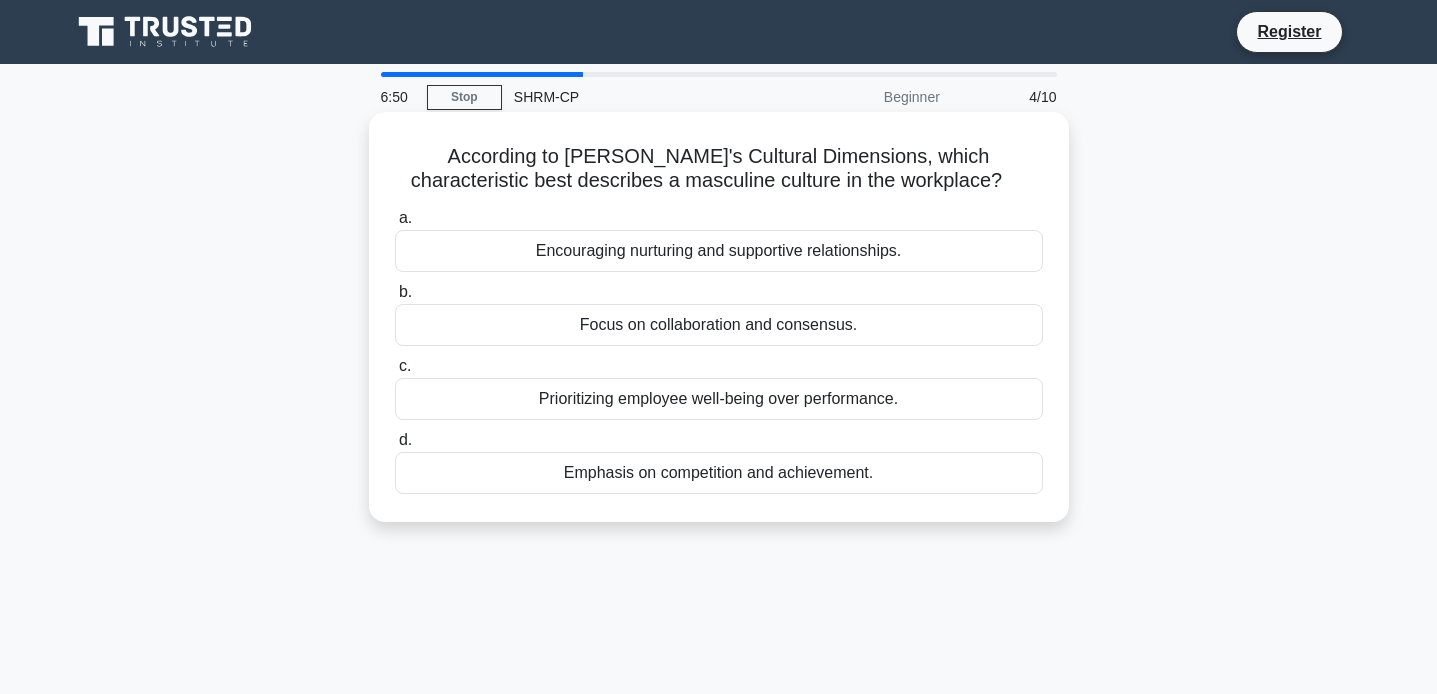 click on "Emphasis on competition and achievement." at bounding box center (719, 473) 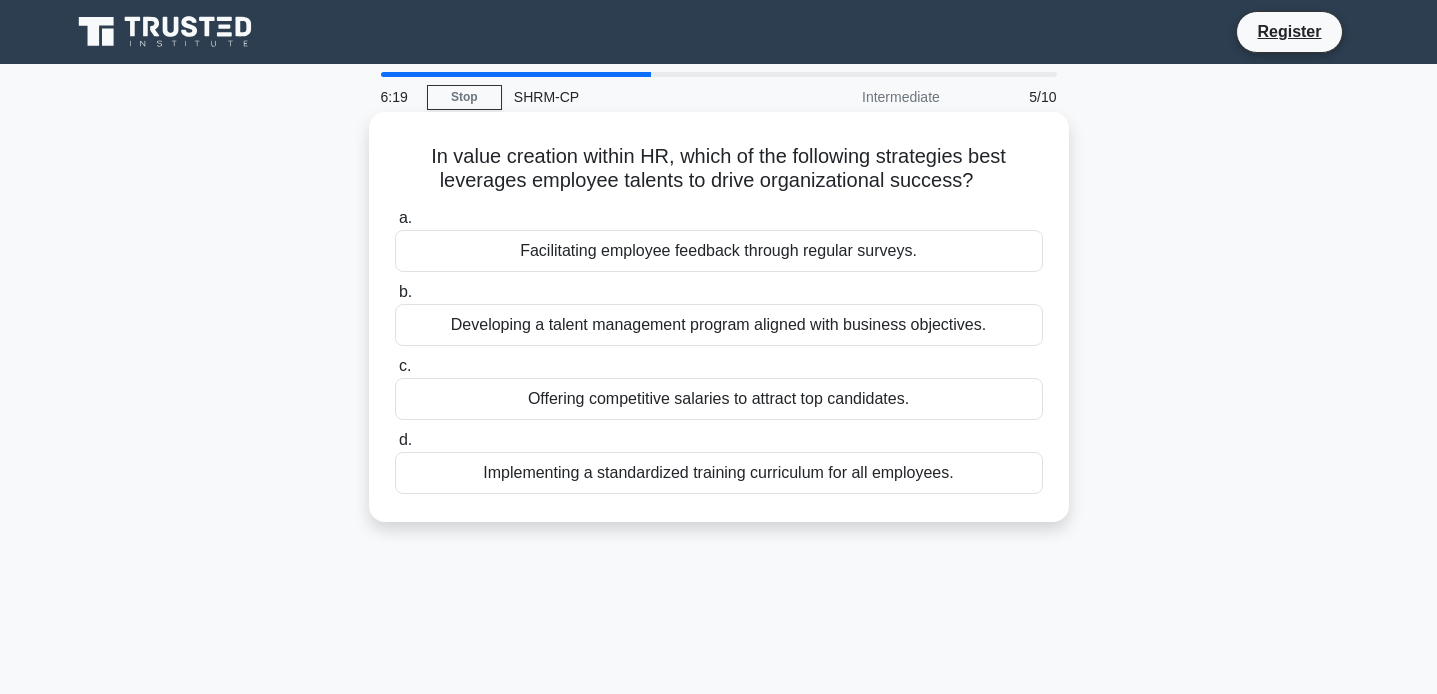 click on "Developing a talent management program aligned with business objectives." at bounding box center [719, 325] 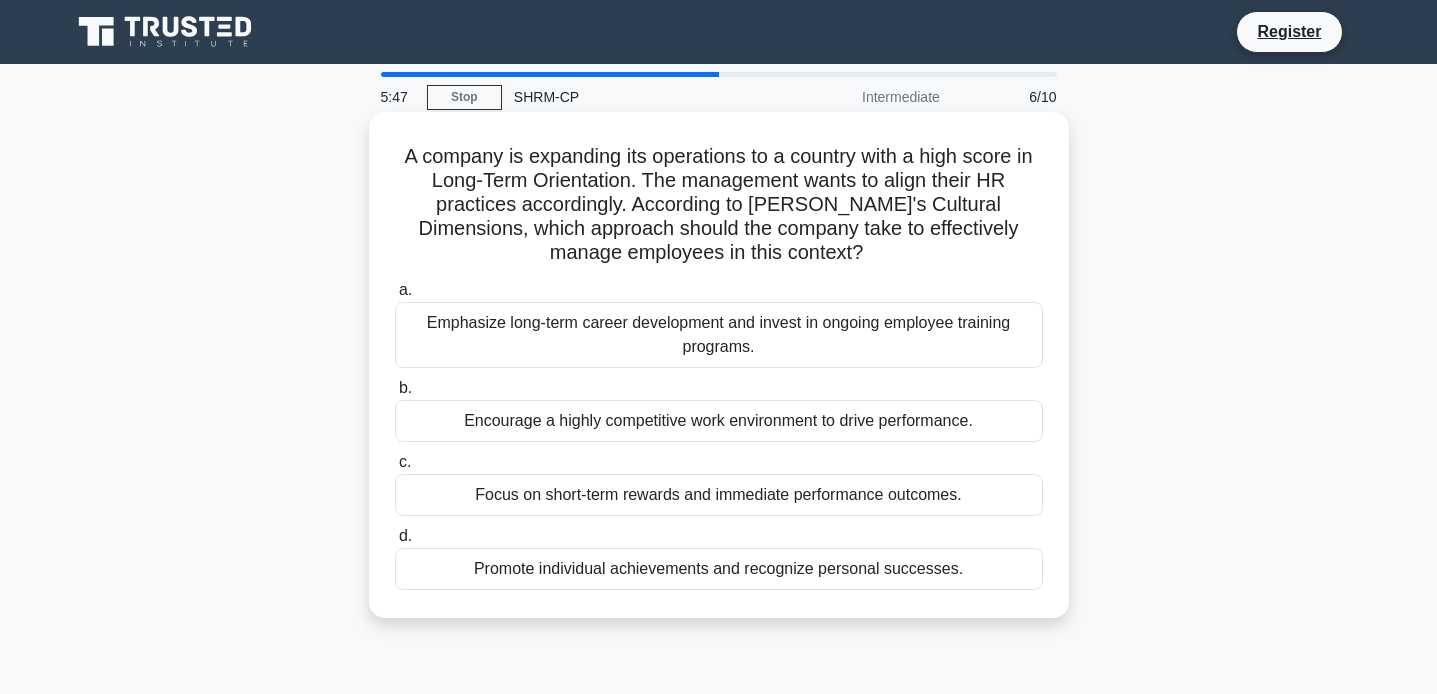 click on "Emphasize long-term career development and invest in ongoing employee training programs." at bounding box center [719, 335] 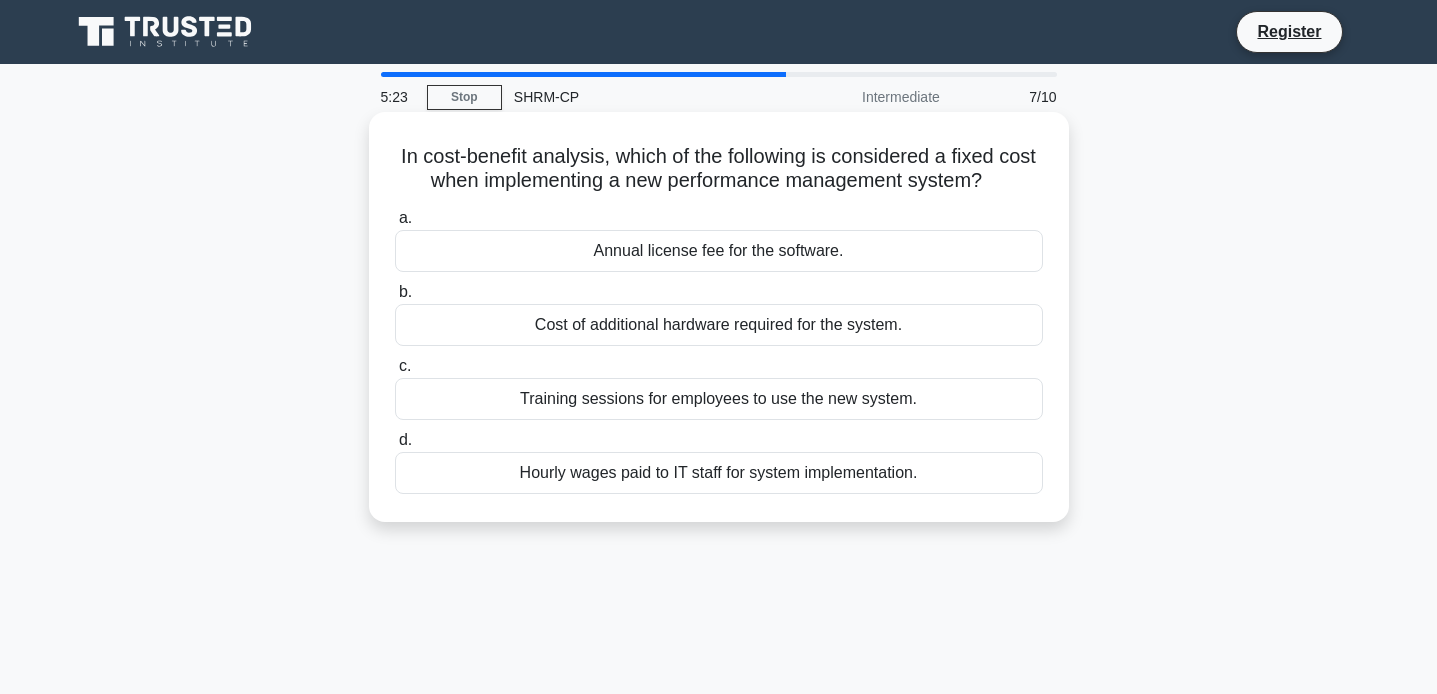 click on "Annual license fee for the software." at bounding box center (719, 251) 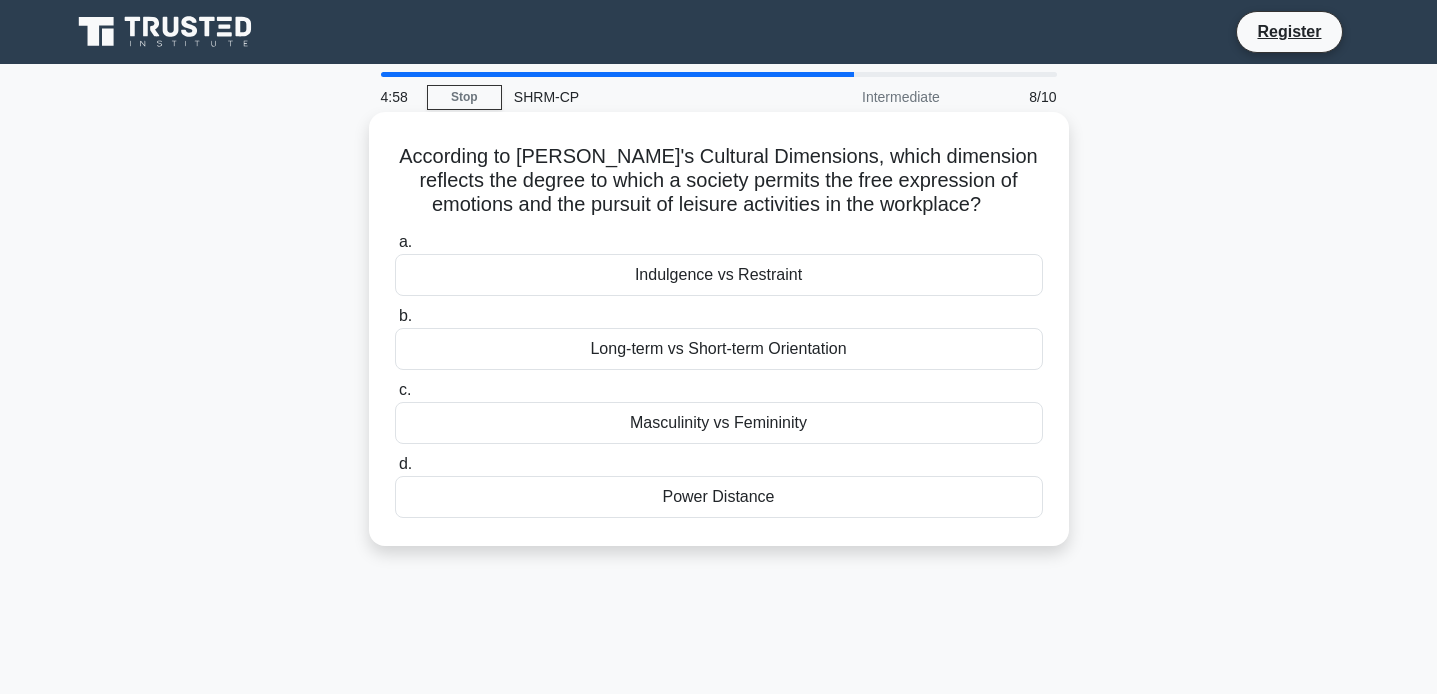 click on "Indulgence vs Restraint" at bounding box center [719, 275] 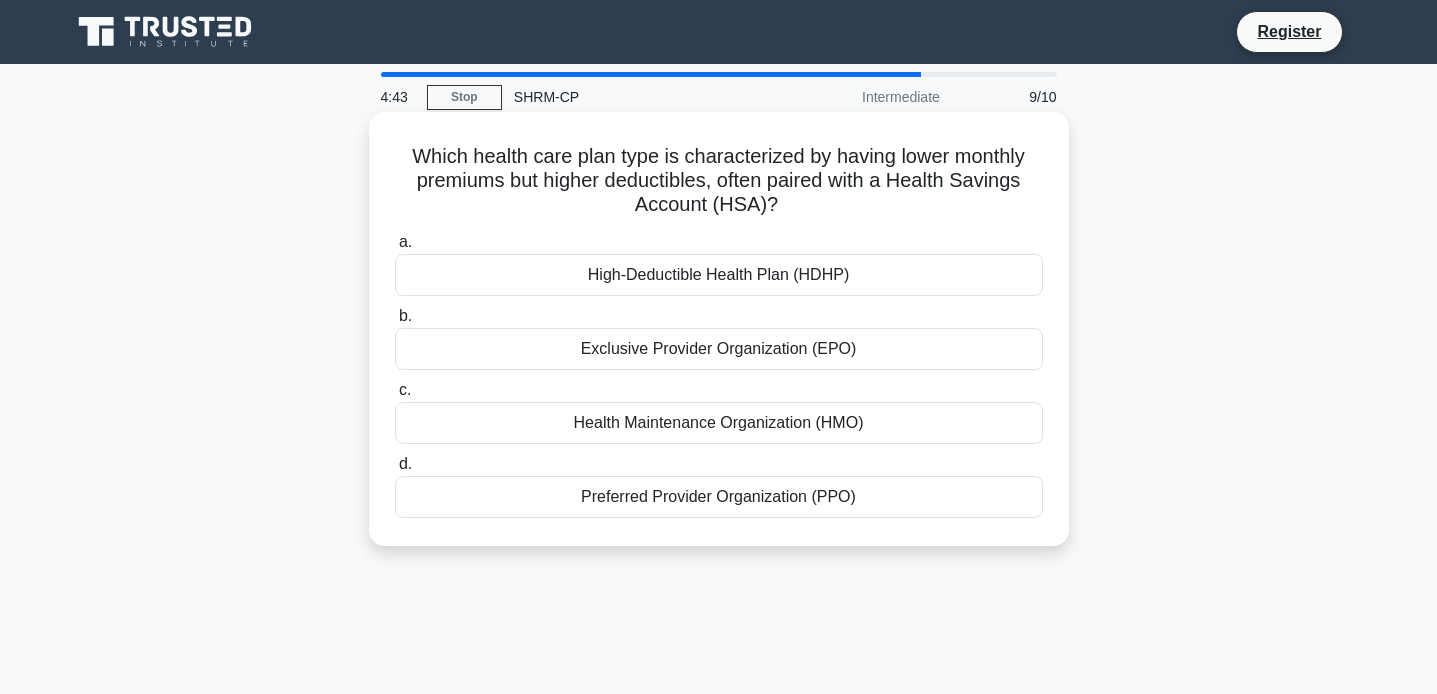 click on "High-Deductible Health Plan (HDHP)" at bounding box center (719, 275) 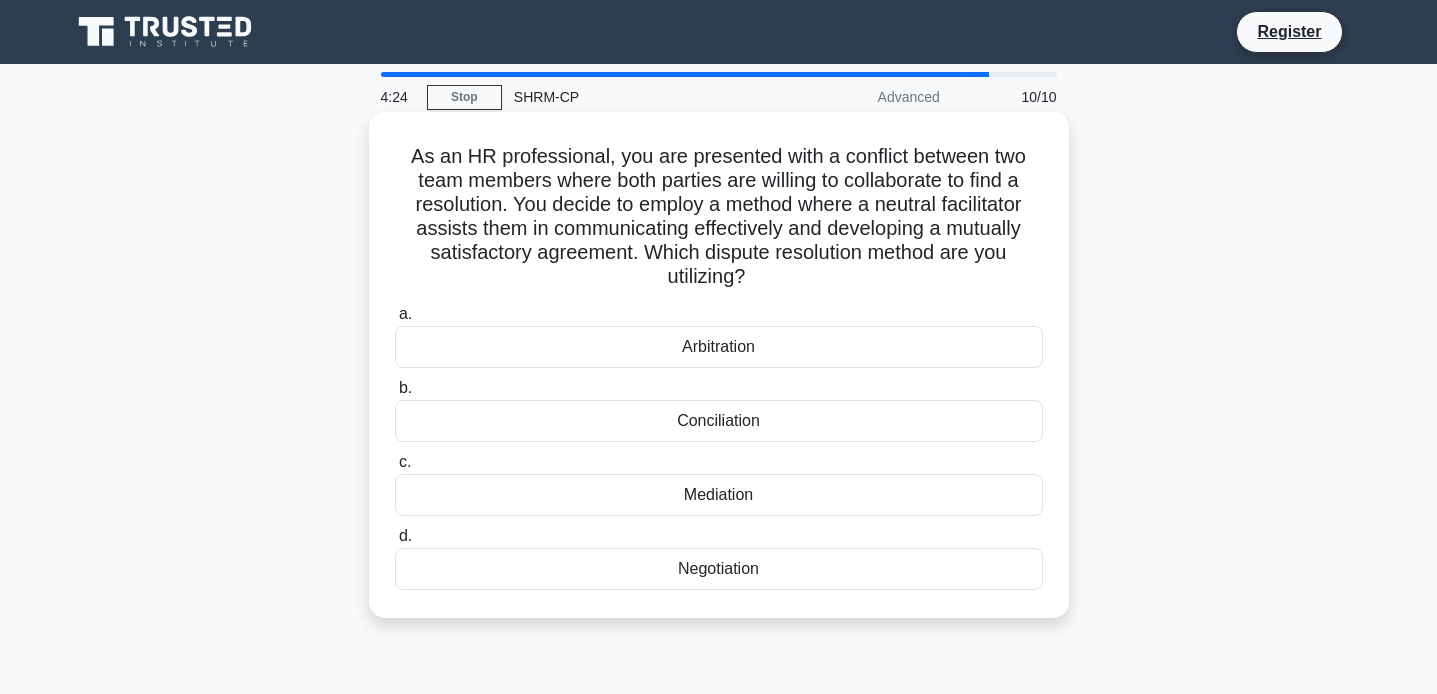 click on "Arbitration" at bounding box center (719, 347) 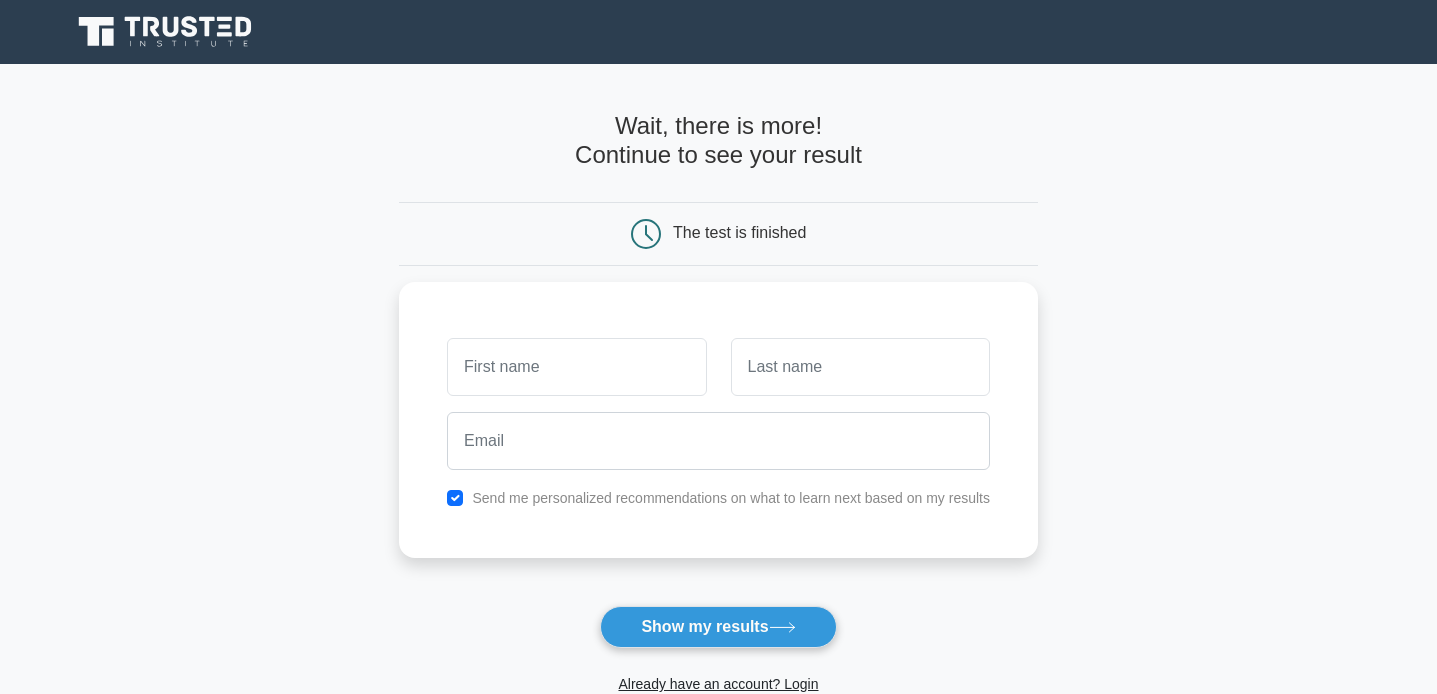 scroll, scrollTop: 0, scrollLeft: 0, axis: both 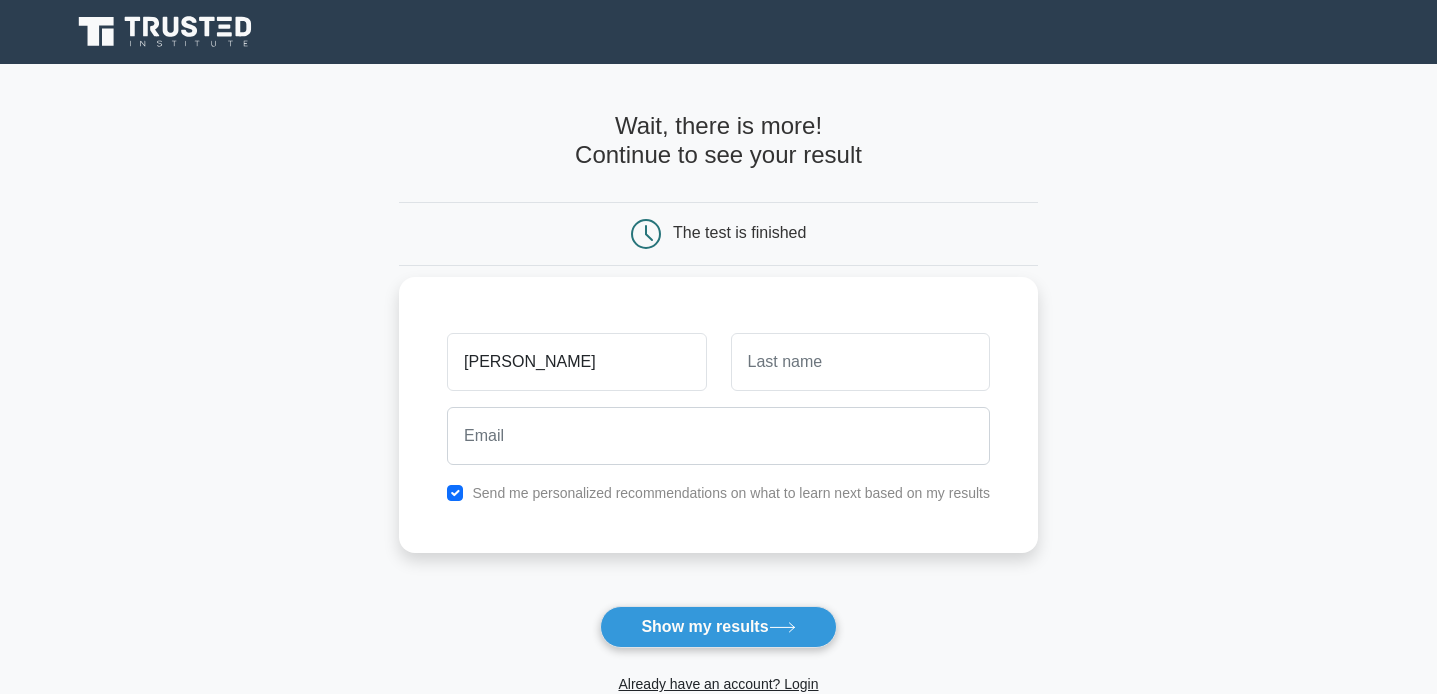 type on "[PERSON_NAME]" 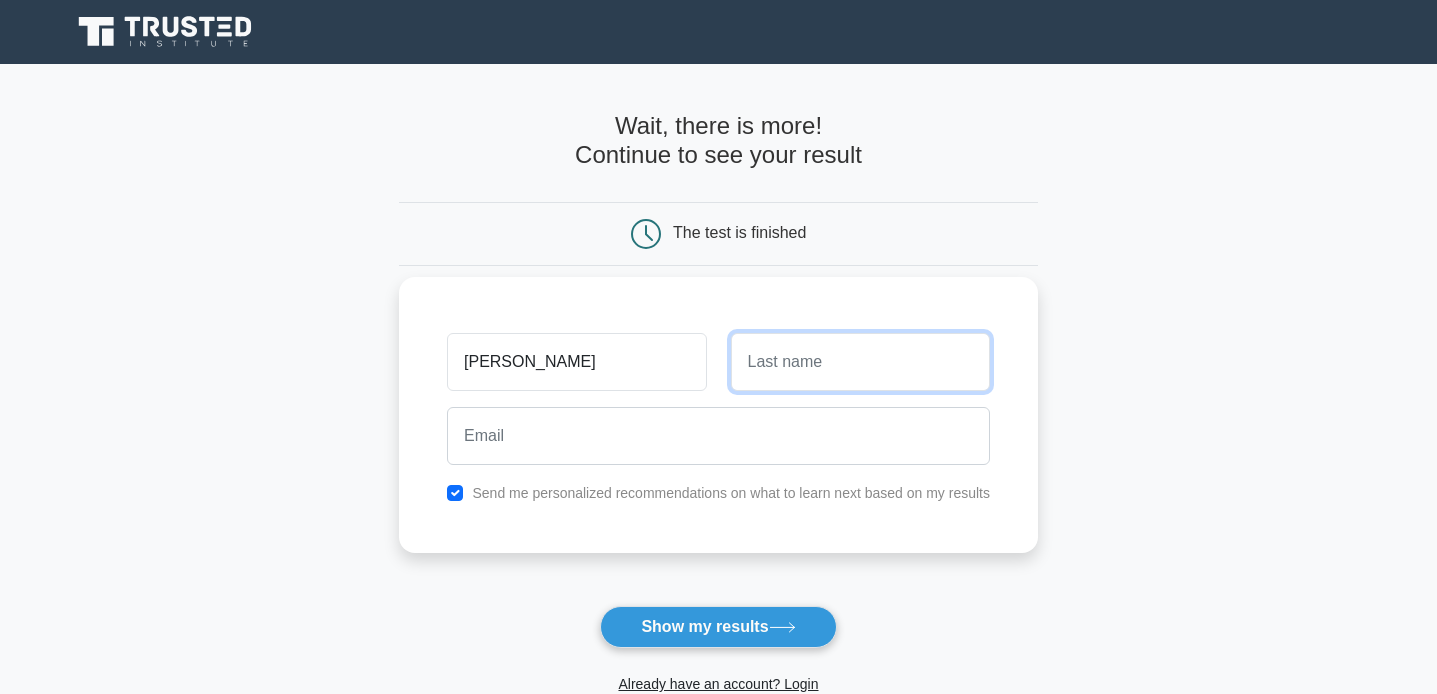 click at bounding box center (860, 362) 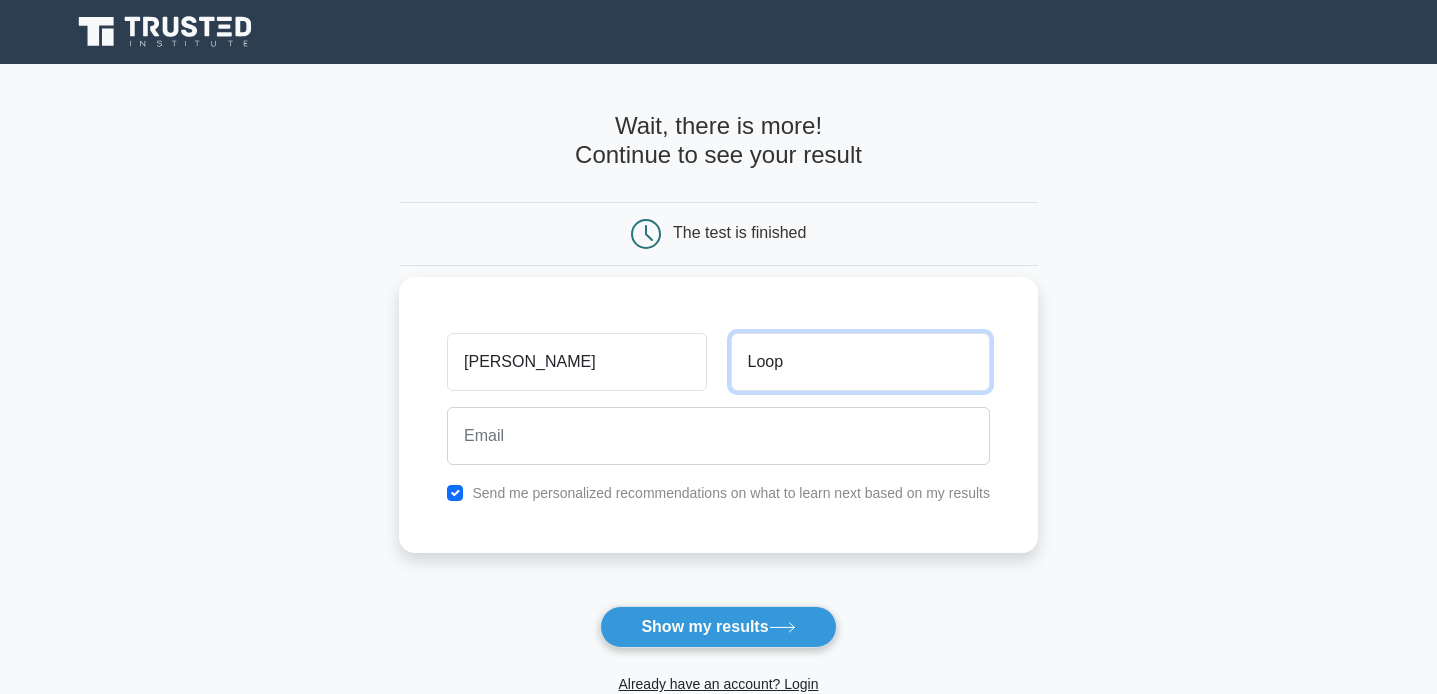 type on "Loop" 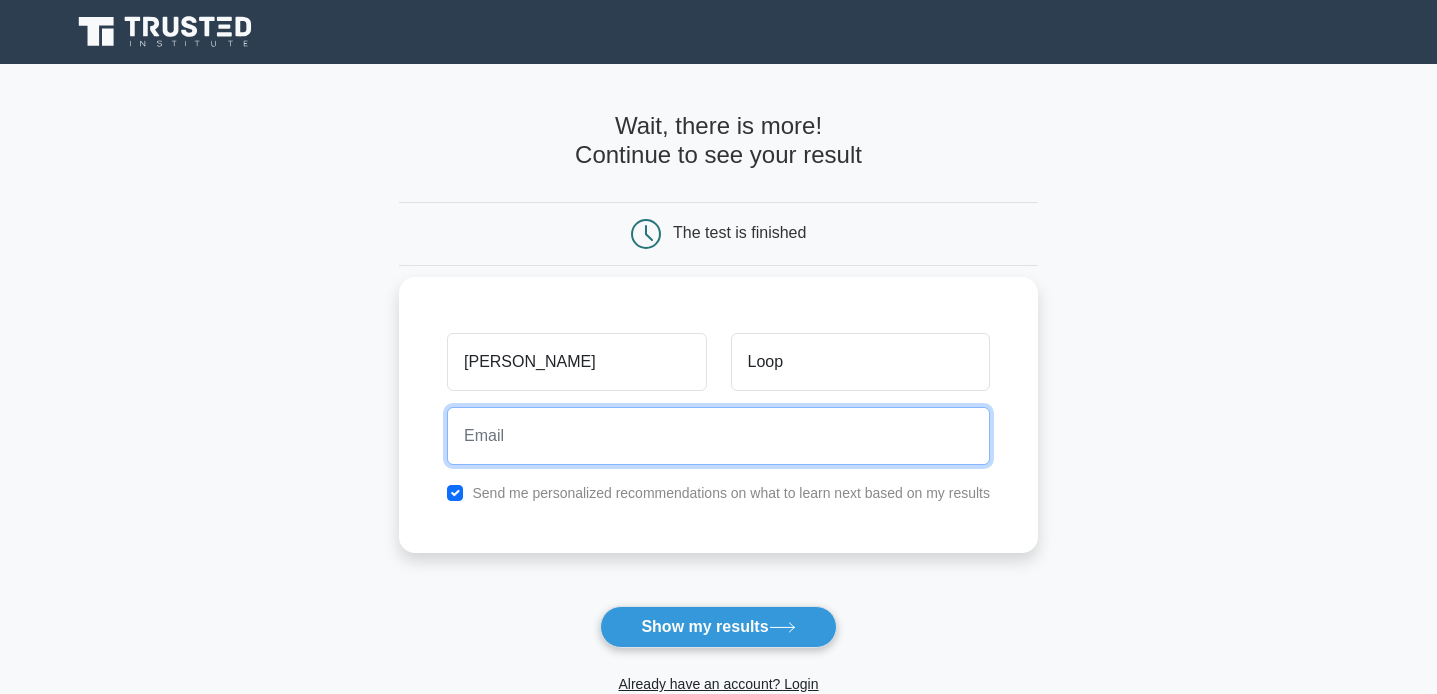 click at bounding box center (718, 436) 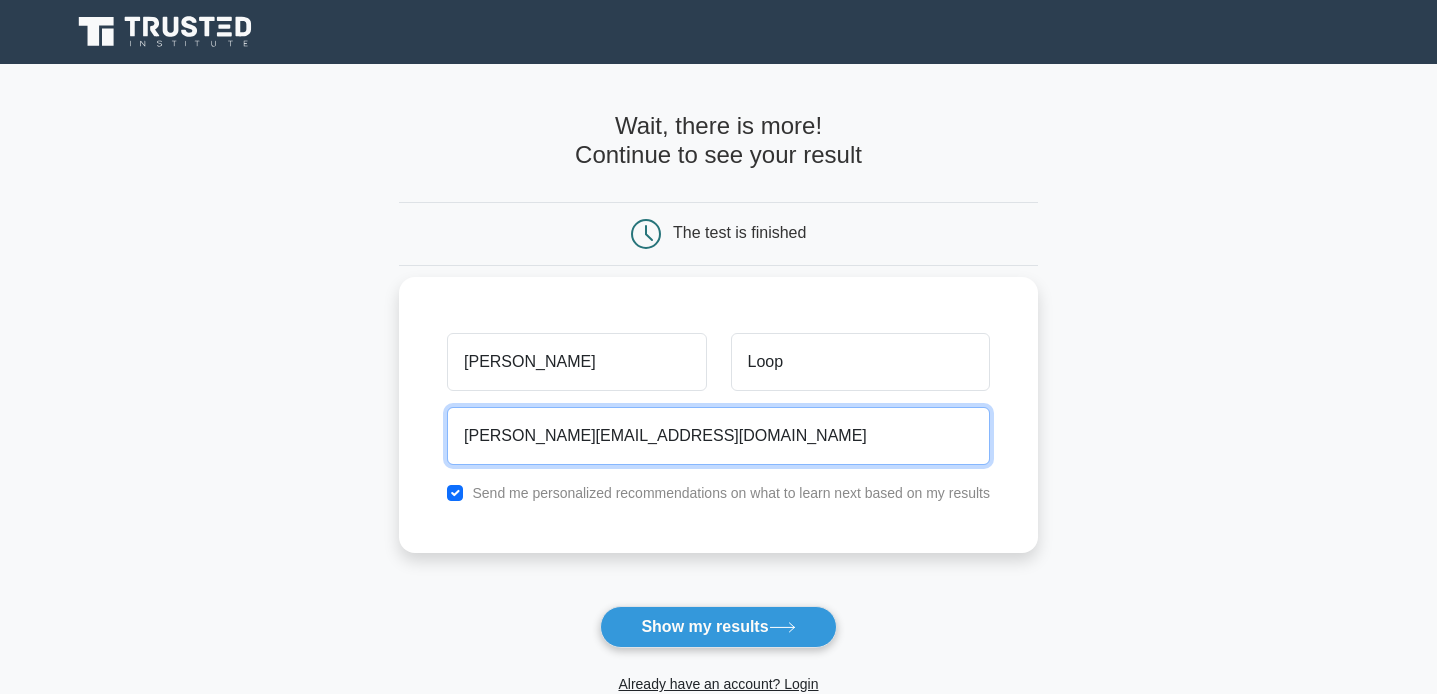 drag, startPoint x: 649, startPoint y: 436, endPoint x: 414, endPoint y: 434, distance: 235.00851 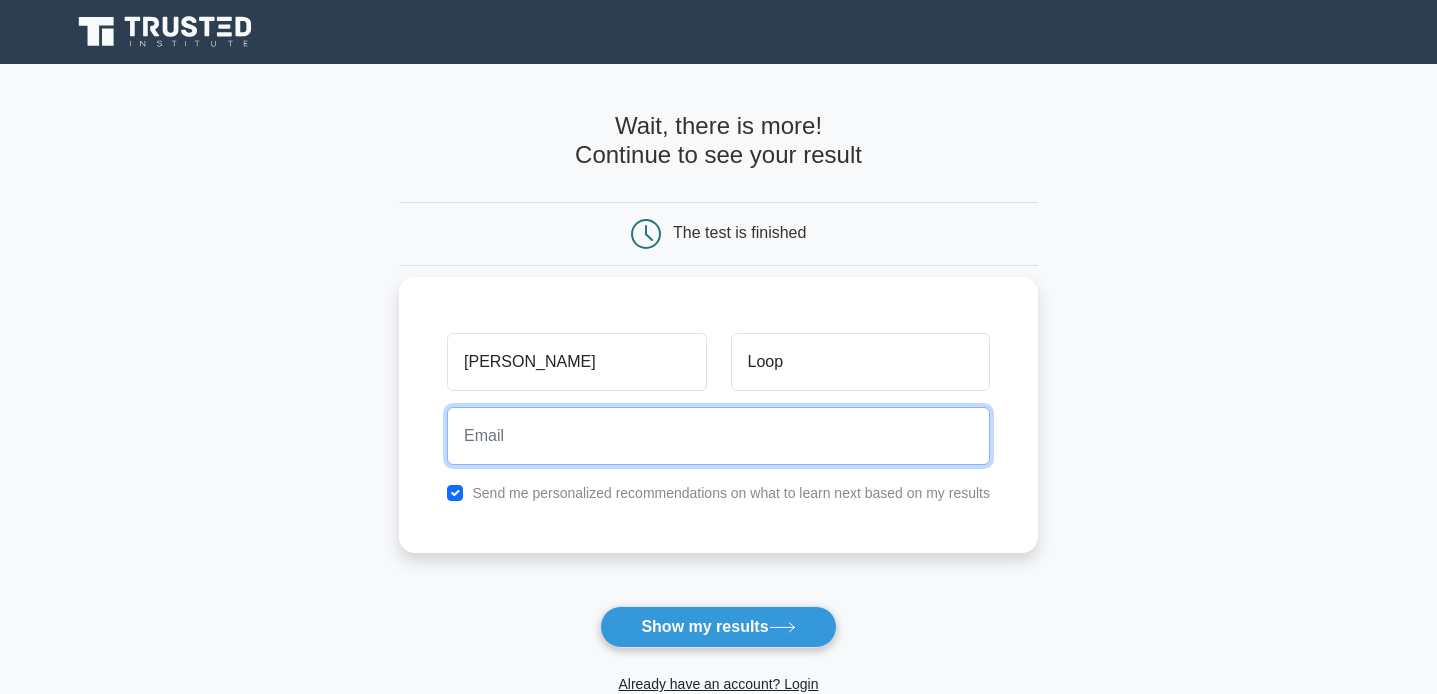 type on "h" 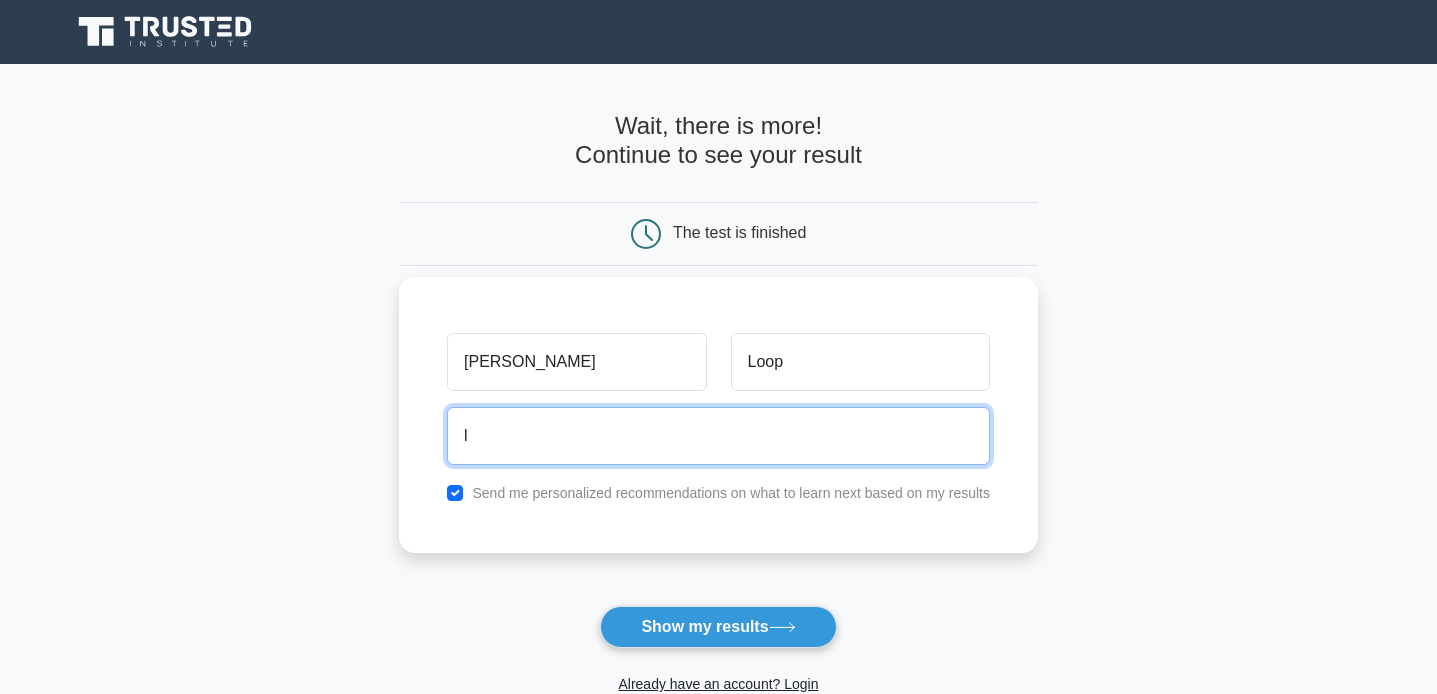 type on "loophg@dukes.jmu.edu" 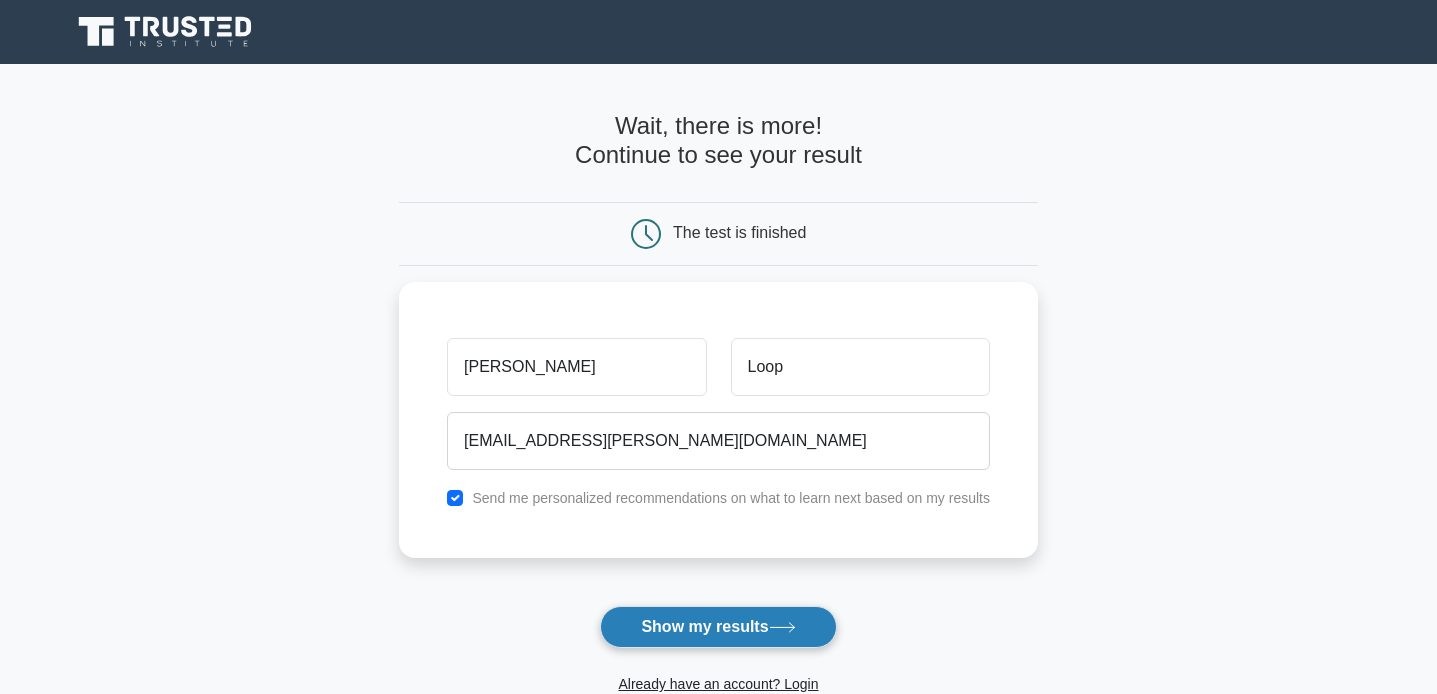 click on "Show my results" at bounding box center [718, 627] 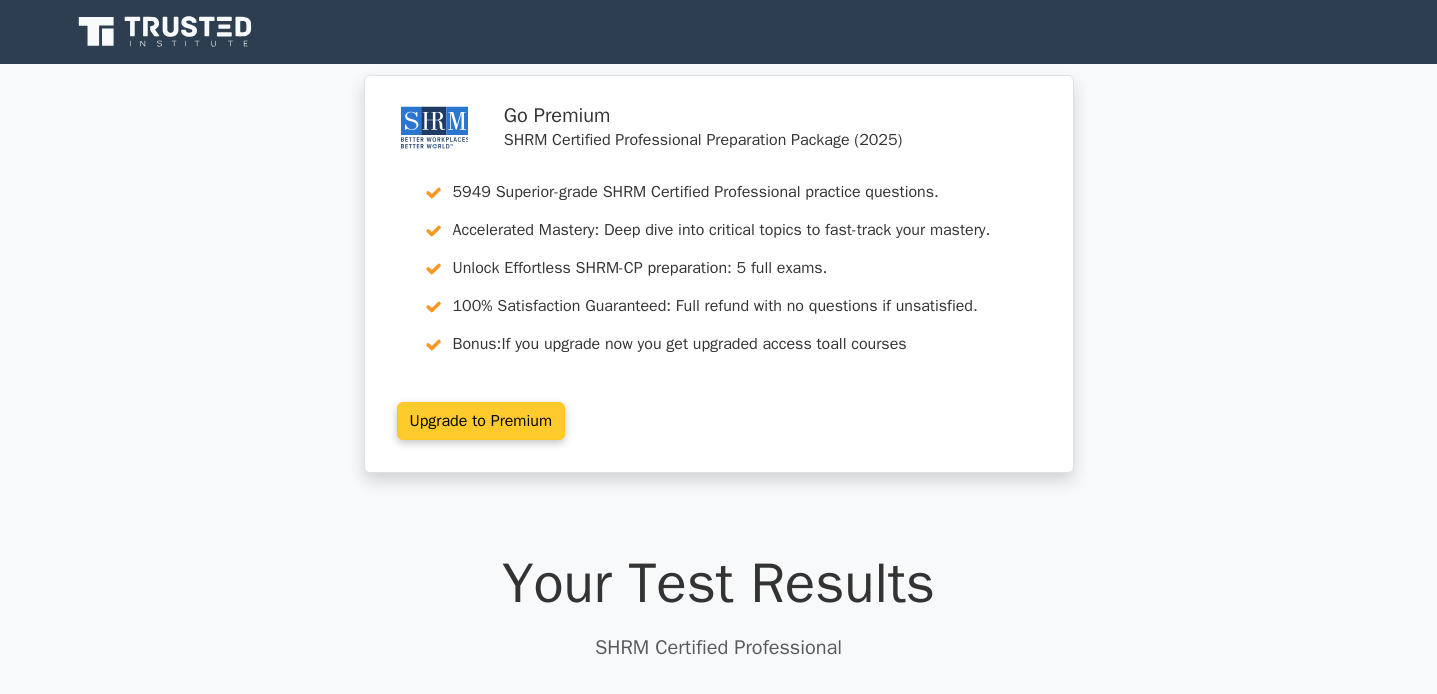 scroll, scrollTop: 0, scrollLeft: 0, axis: both 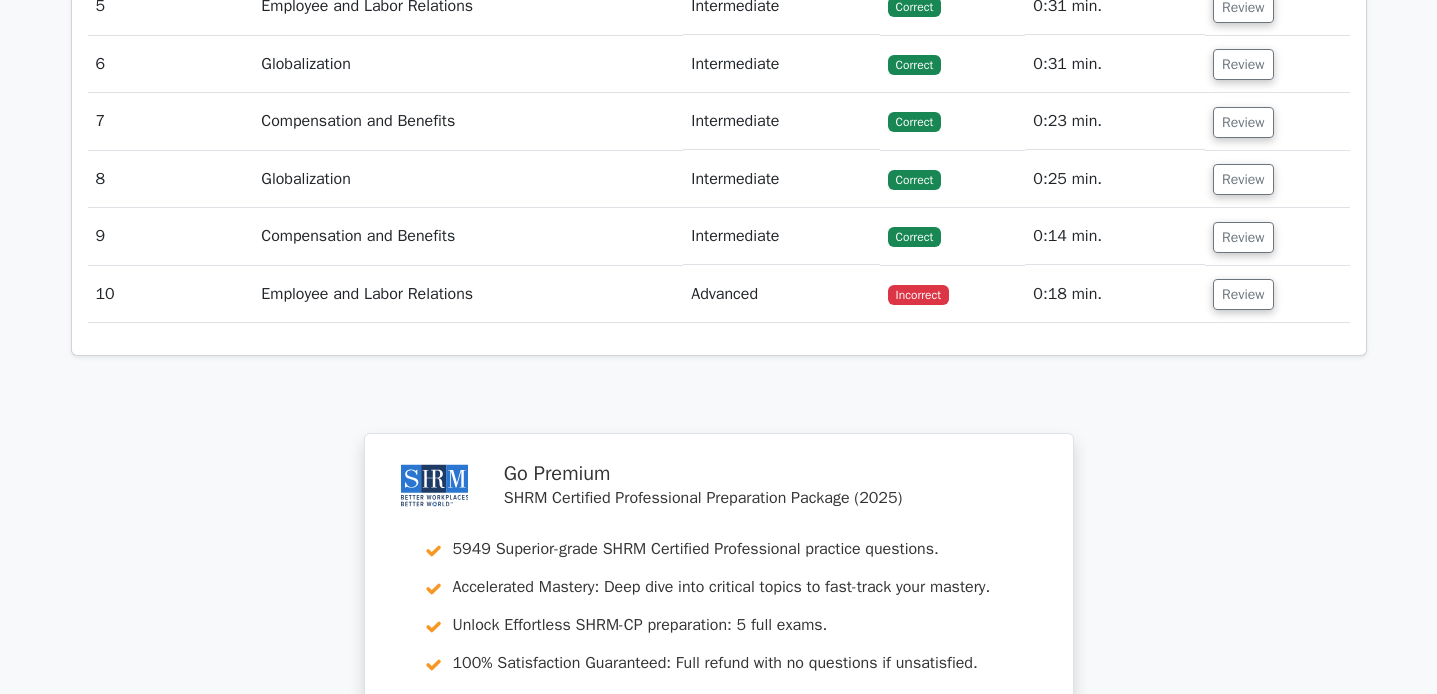 click on "Employee and Labor Relations" at bounding box center [468, 294] 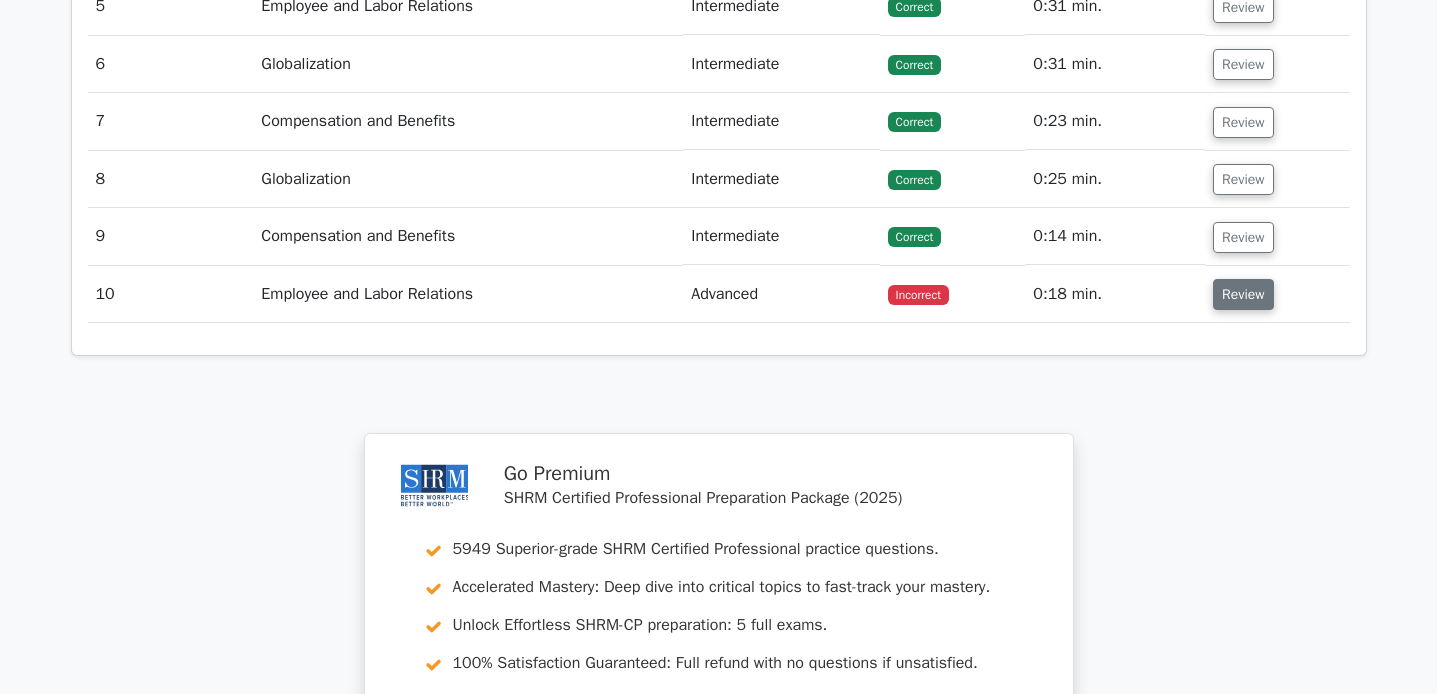 click on "Review" at bounding box center [1243, 294] 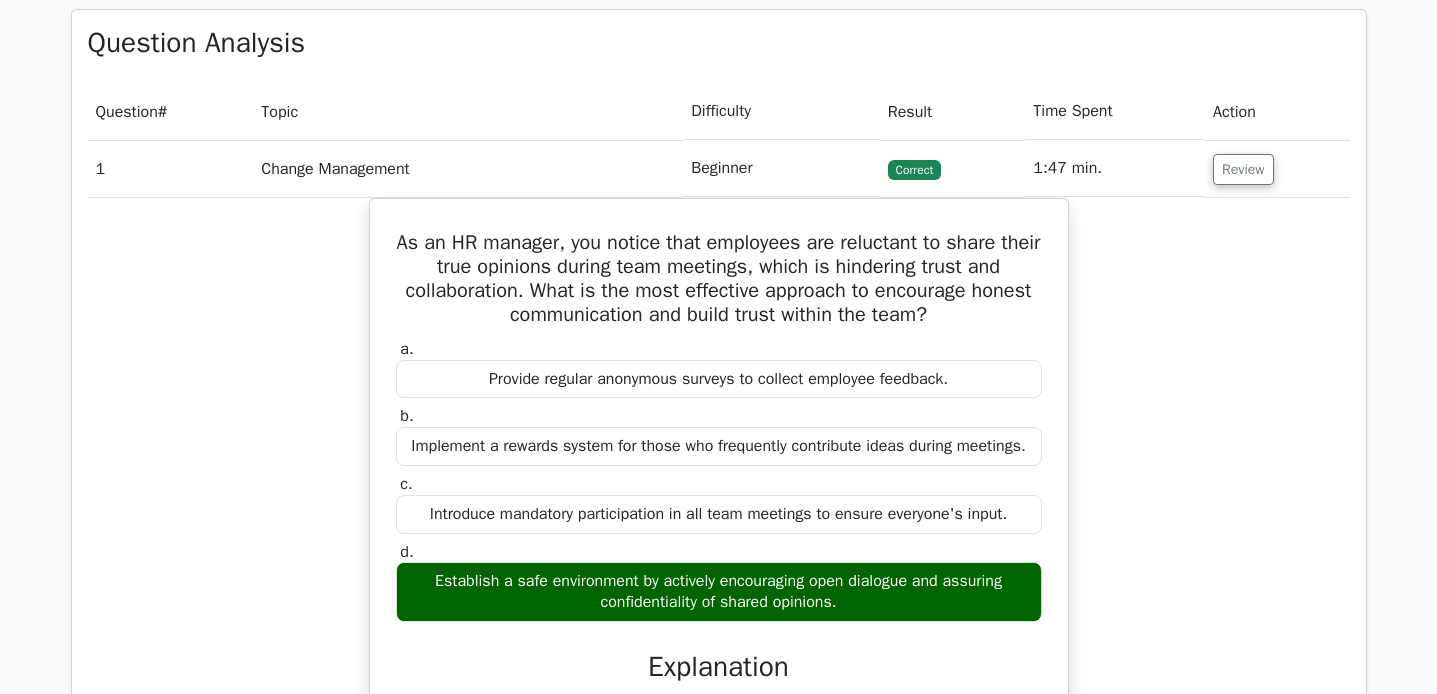scroll, scrollTop: 1309, scrollLeft: 0, axis: vertical 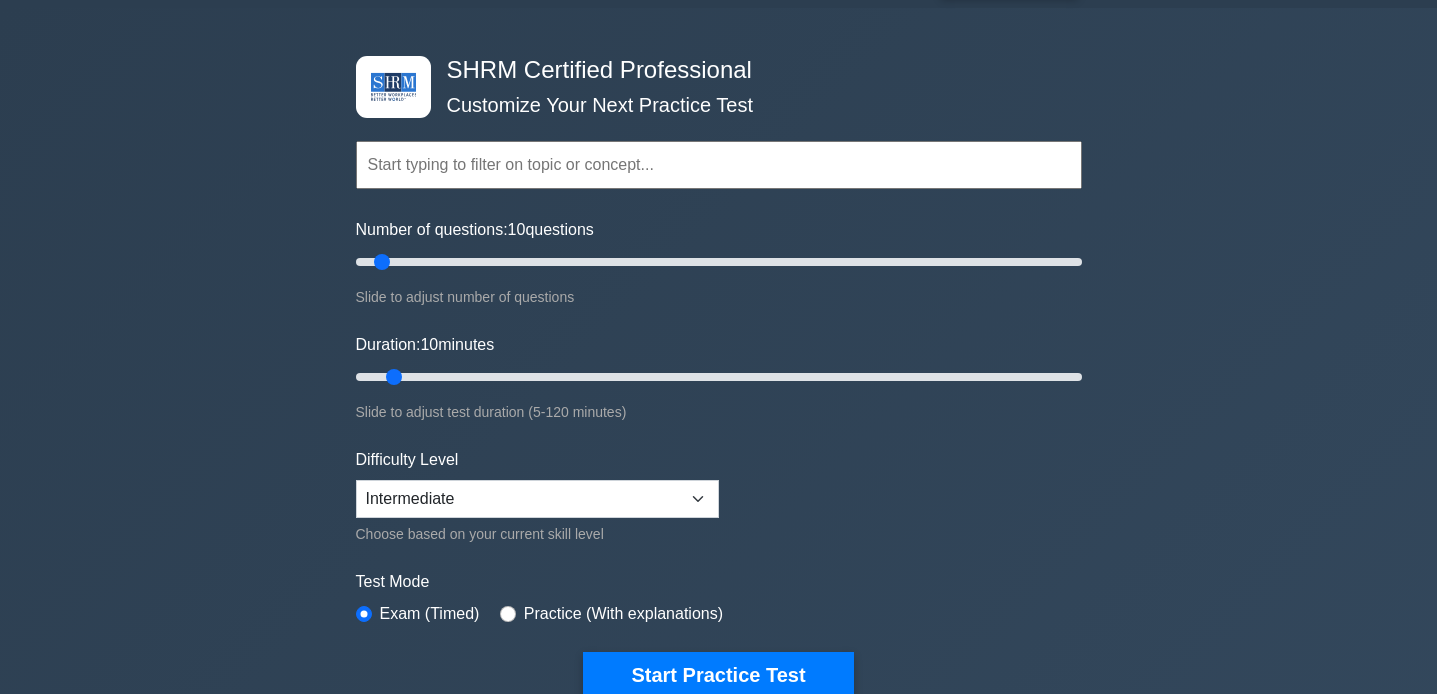click on "Topics
Change Management
Compensation and Benefits
Employee and Labor Relations
Employment Law
Globalization
HR Career Planning
Human Resource Information Systems (HRIS)
Job Analysis and Job Design
Metrics and Measurement of HR" at bounding box center [719, 389] 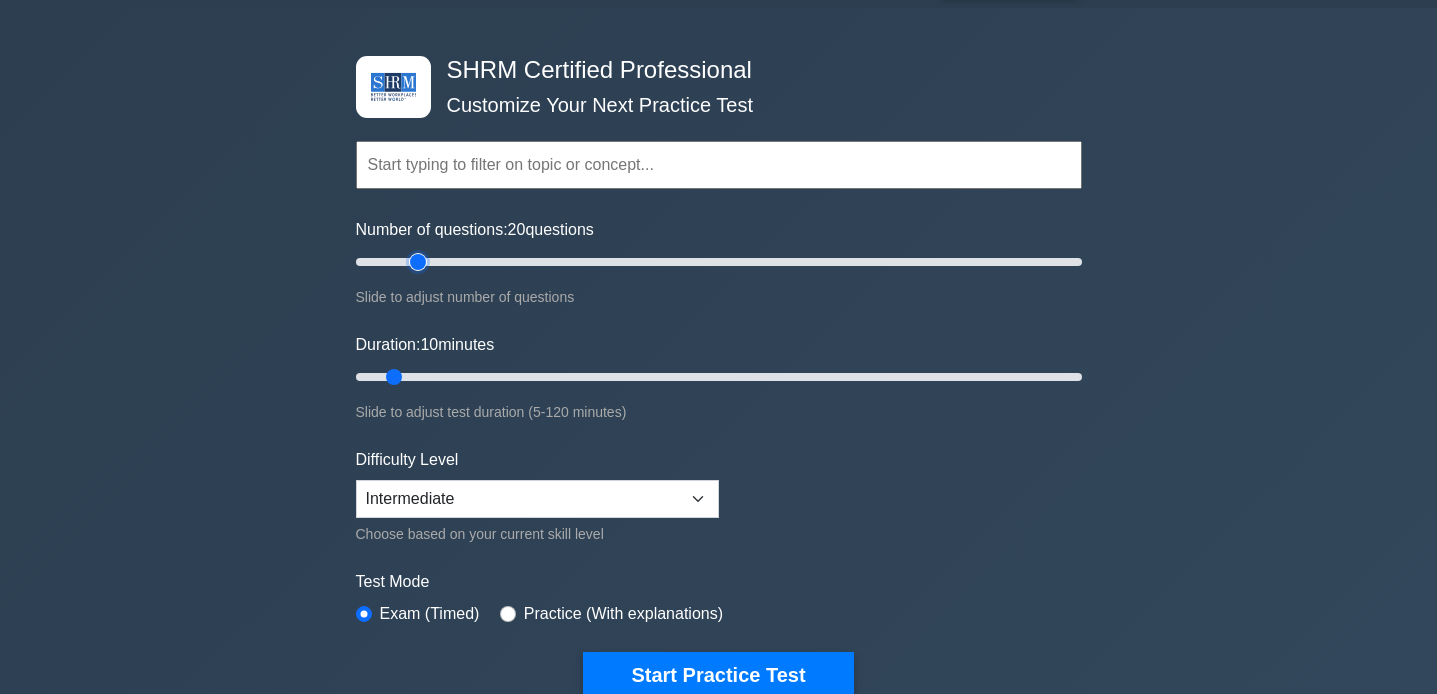drag, startPoint x: 388, startPoint y: 260, endPoint x: 415, endPoint y: 260, distance: 27 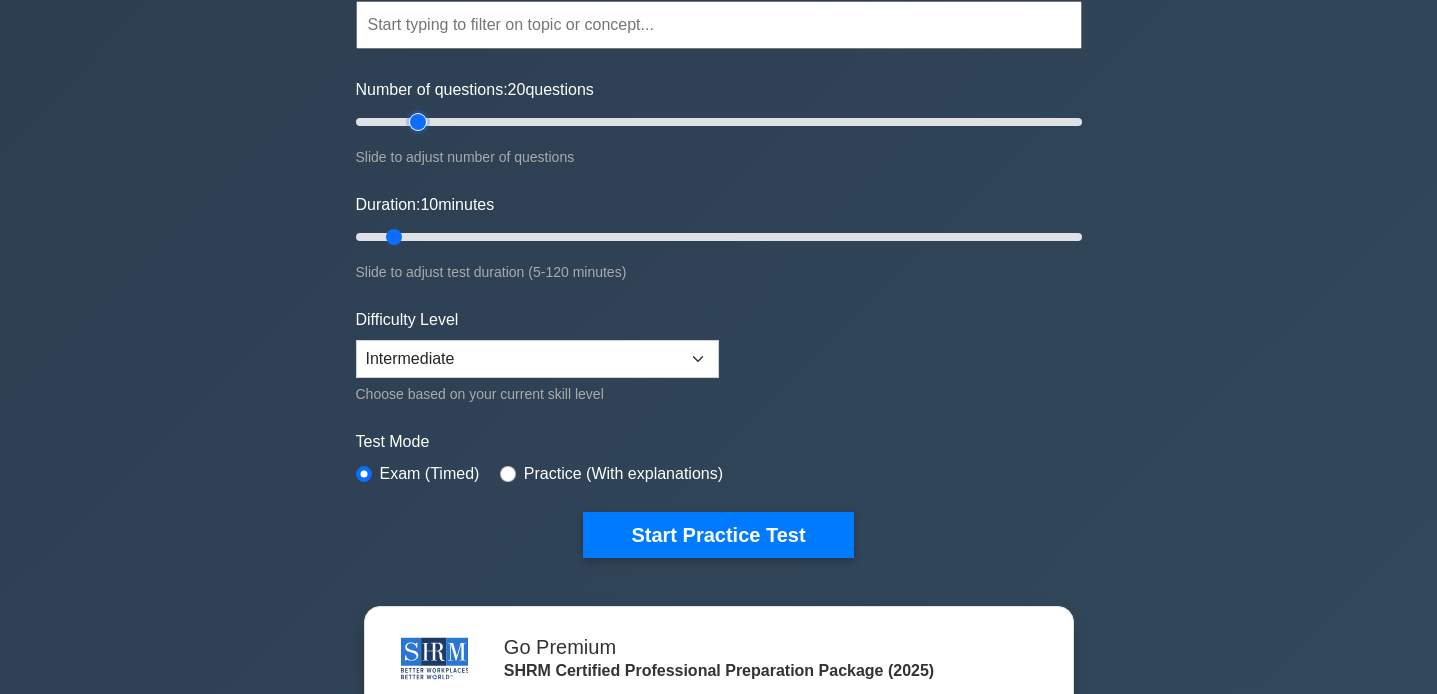 scroll, scrollTop: 198, scrollLeft: 0, axis: vertical 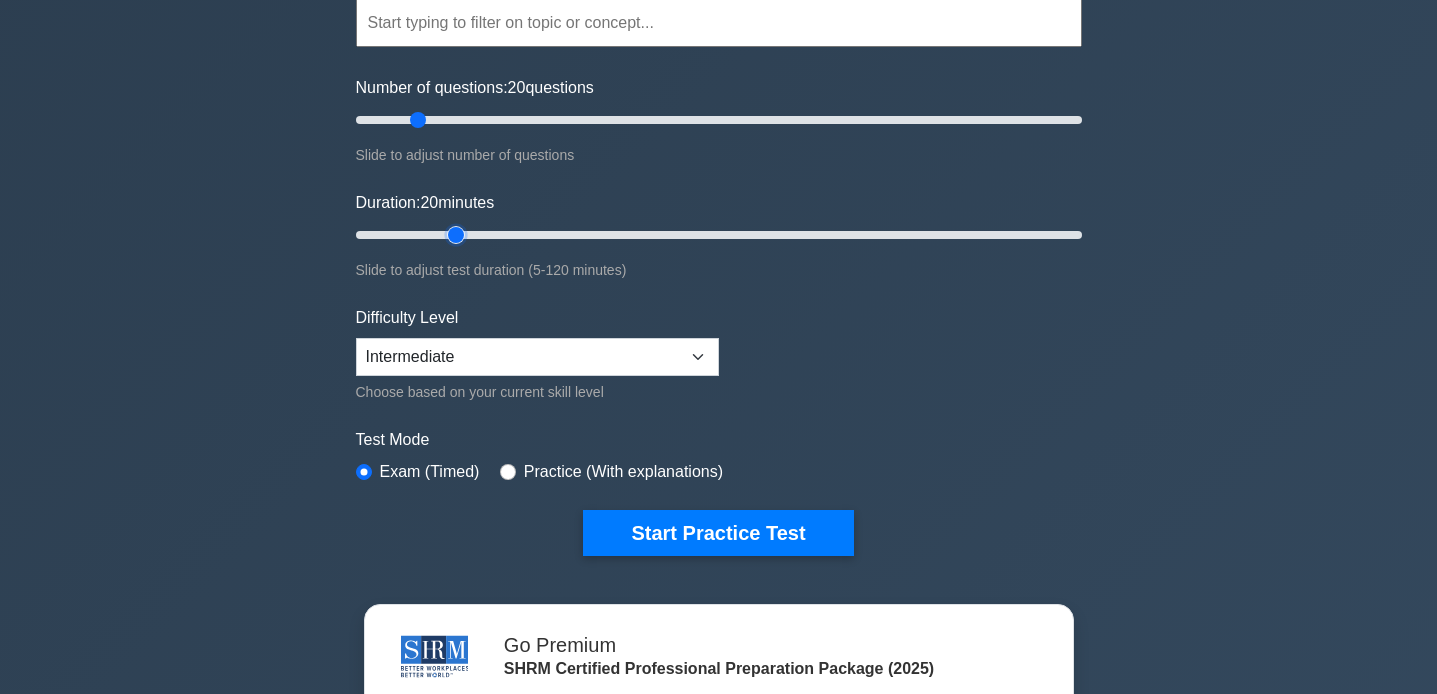 drag, startPoint x: 400, startPoint y: 242, endPoint x: 452, endPoint y: 245, distance: 52.086468 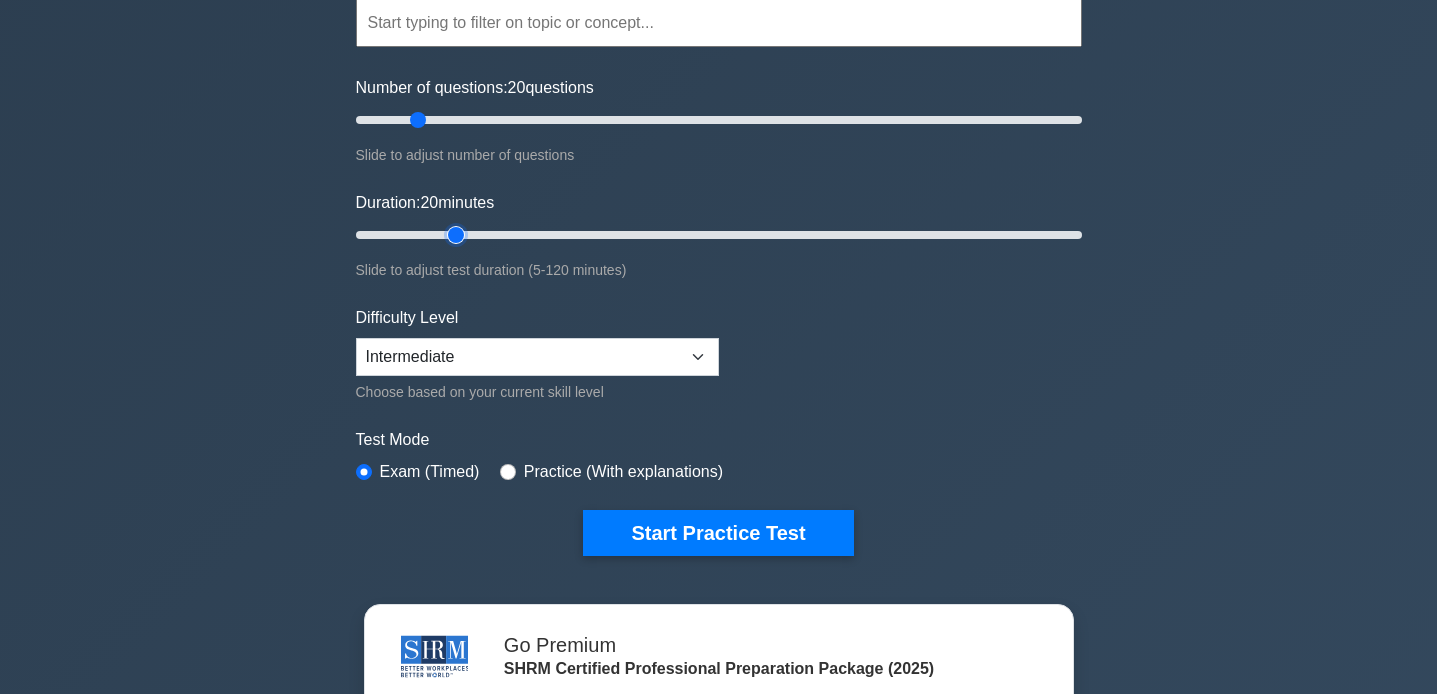 type on "20" 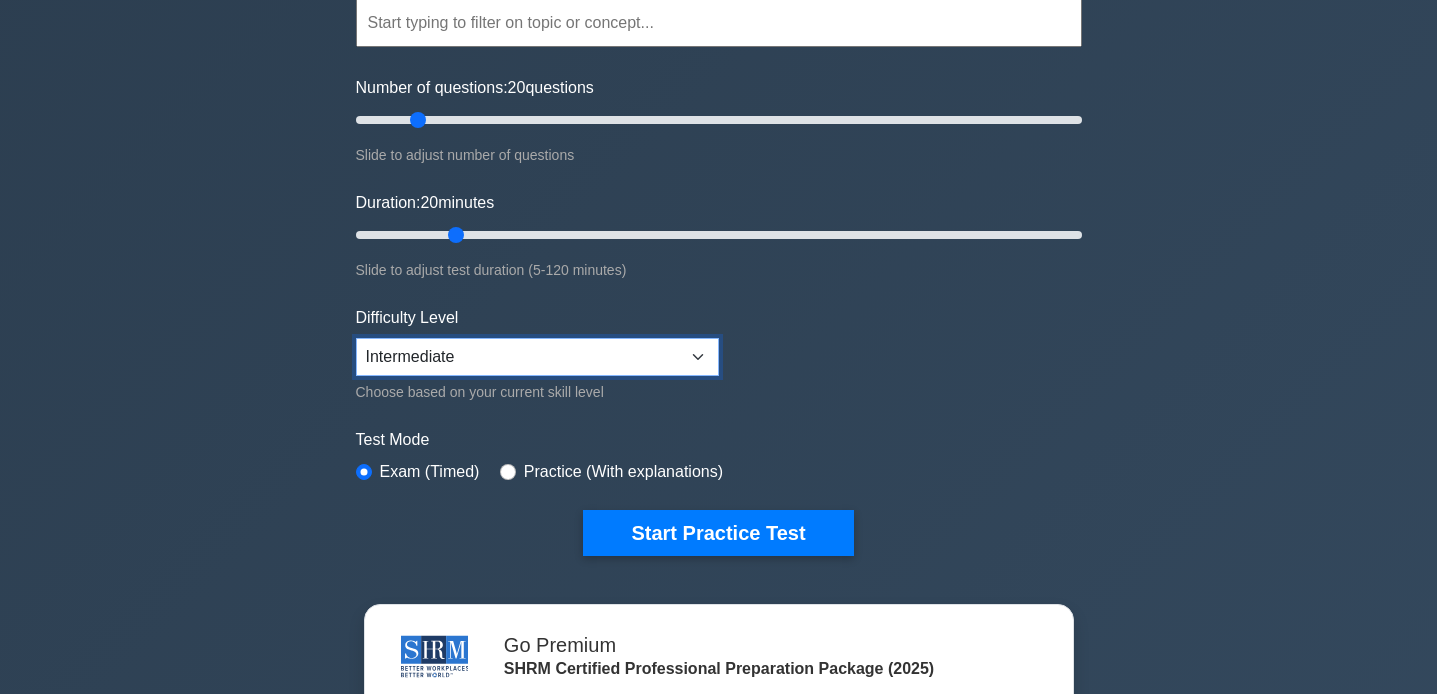 click on "Beginner
Intermediate
Expert" at bounding box center (537, 357) 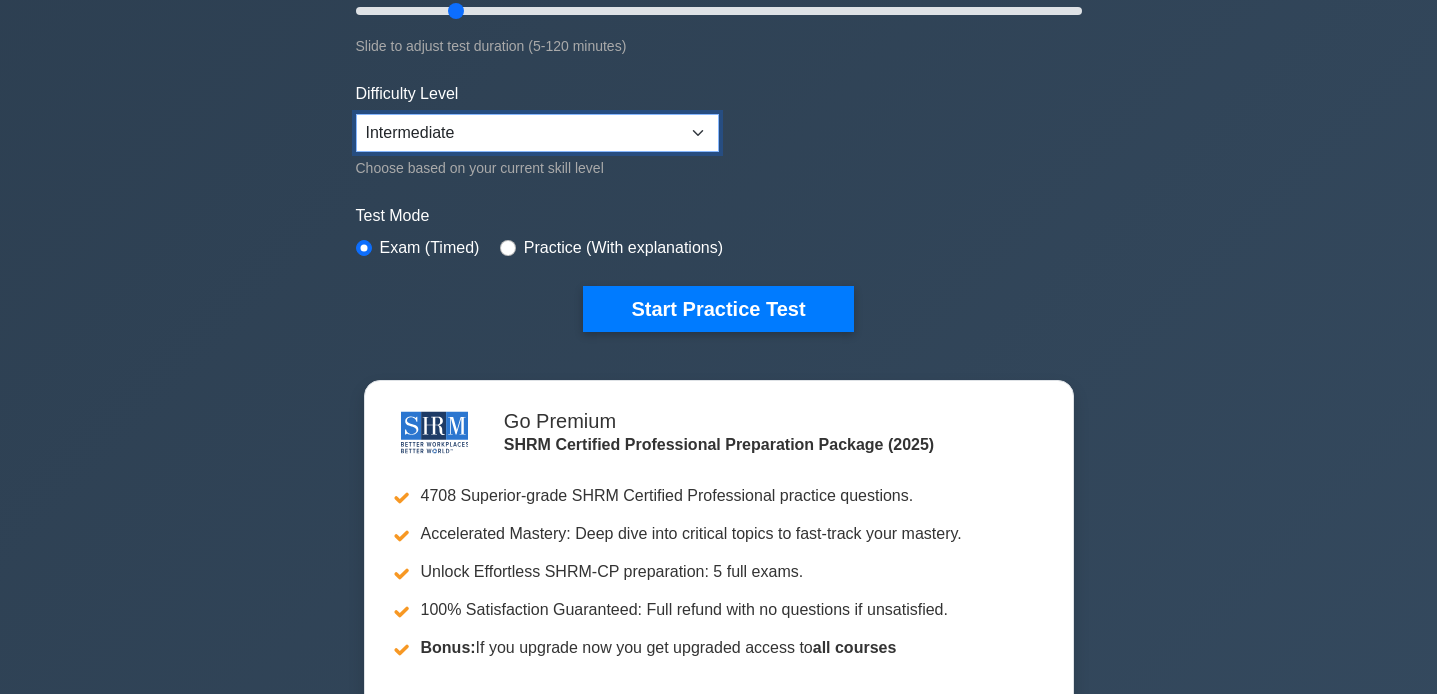 scroll, scrollTop: 424, scrollLeft: 0, axis: vertical 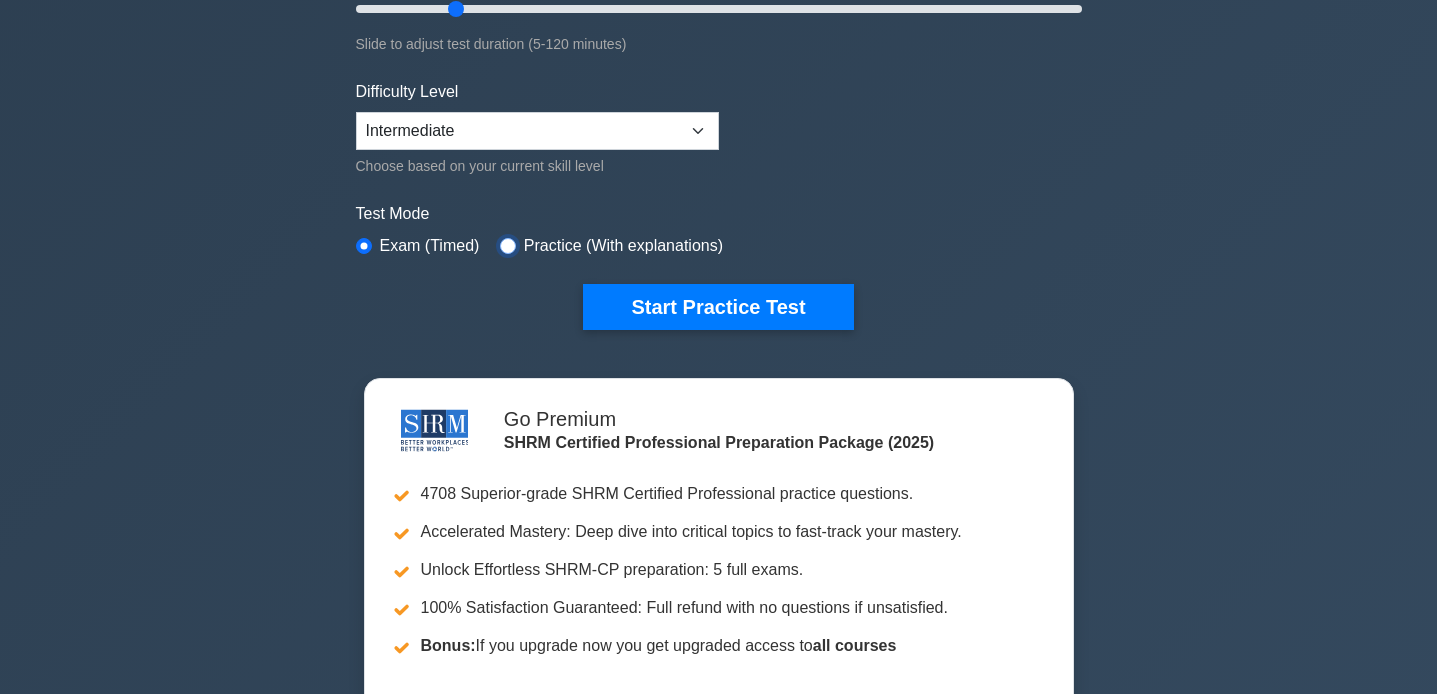 click at bounding box center (508, 246) 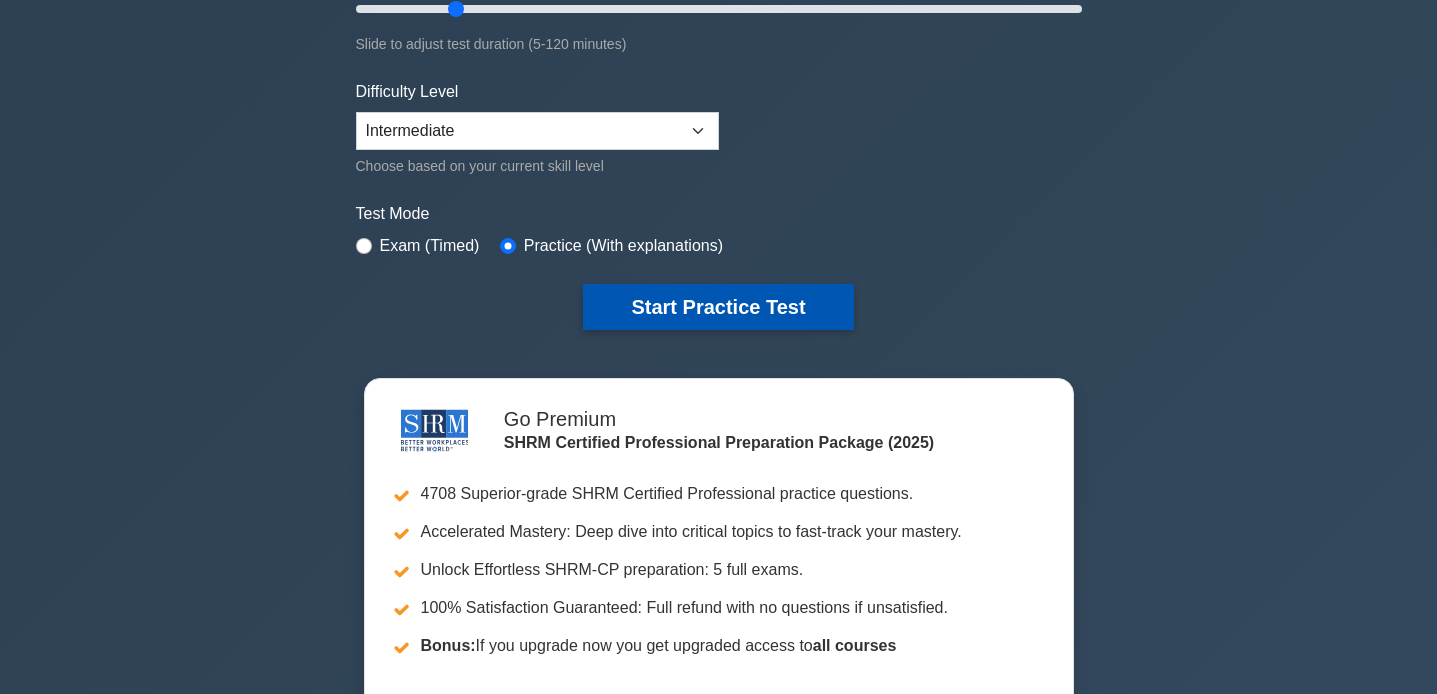 click on "Start Practice Test" at bounding box center (718, 307) 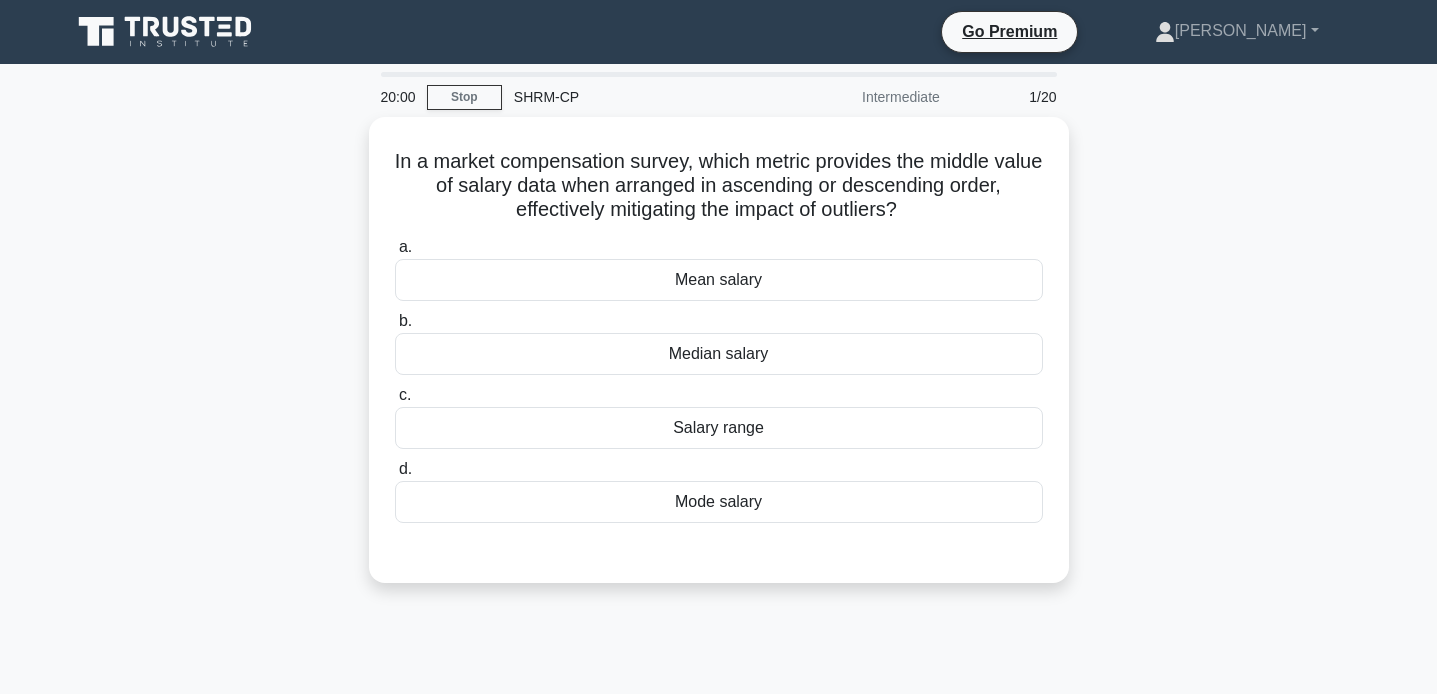 scroll, scrollTop: 0, scrollLeft: 0, axis: both 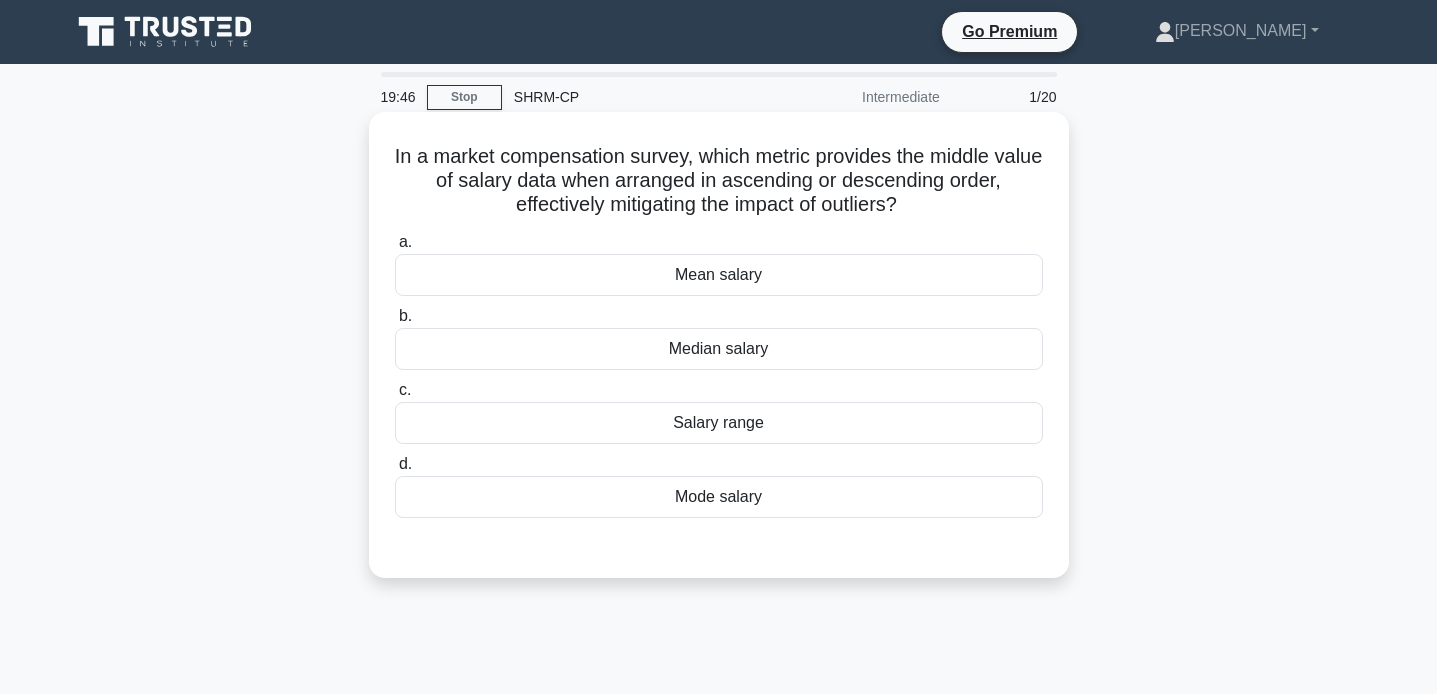 click on "Median salary" at bounding box center [719, 349] 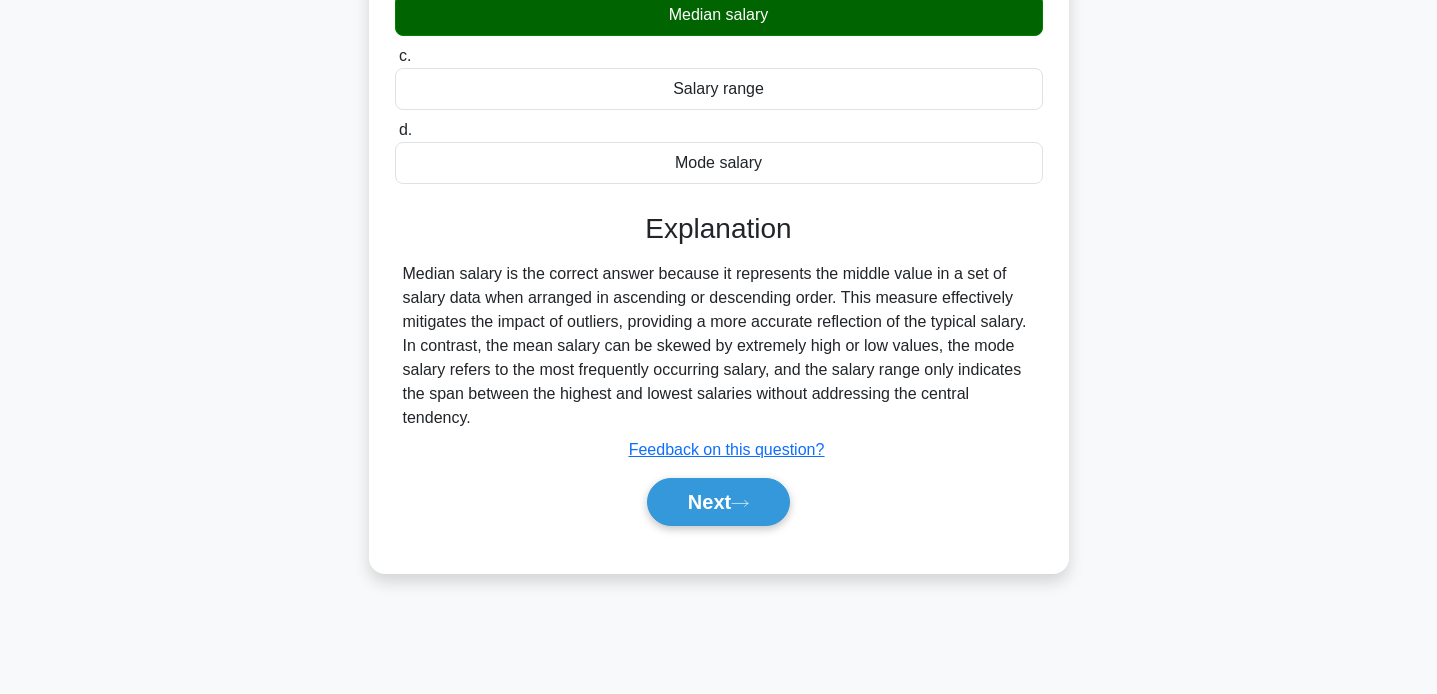 scroll, scrollTop: 337, scrollLeft: 0, axis: vertical 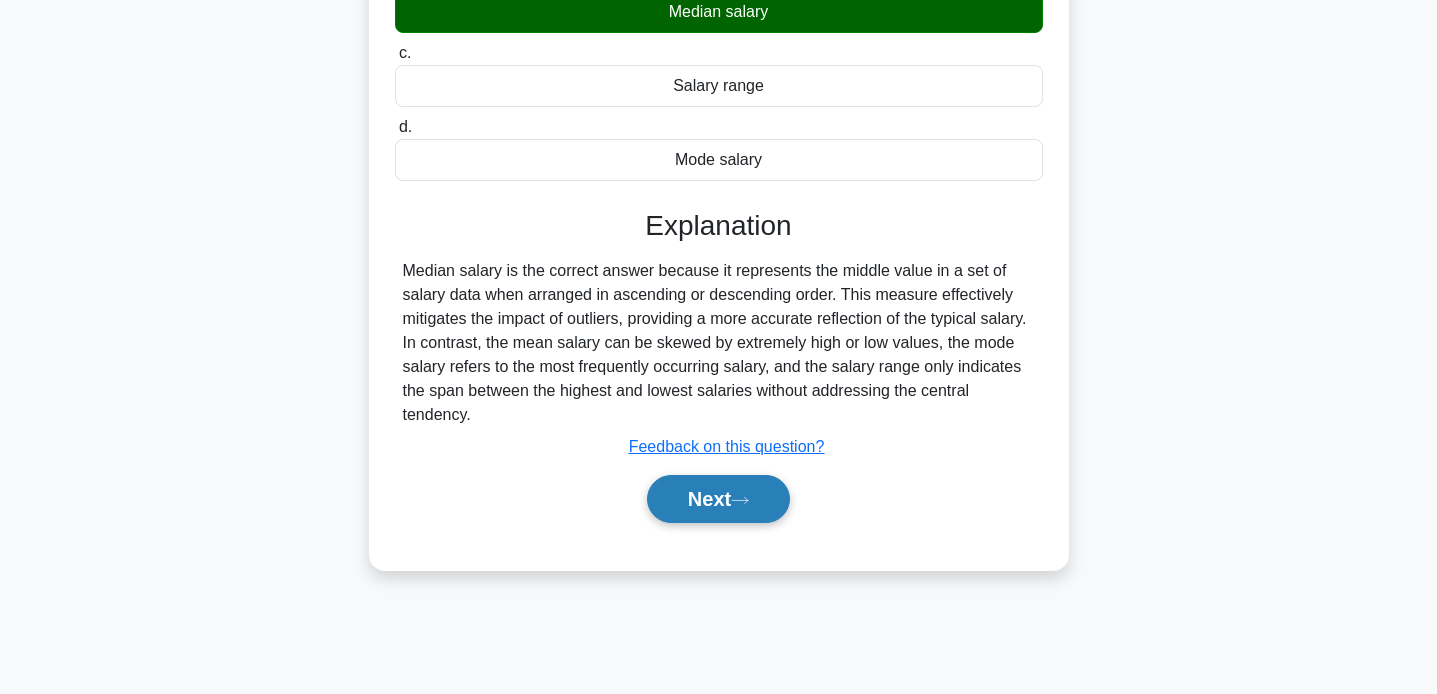 click on "Next" at bounding box center (718, 499) 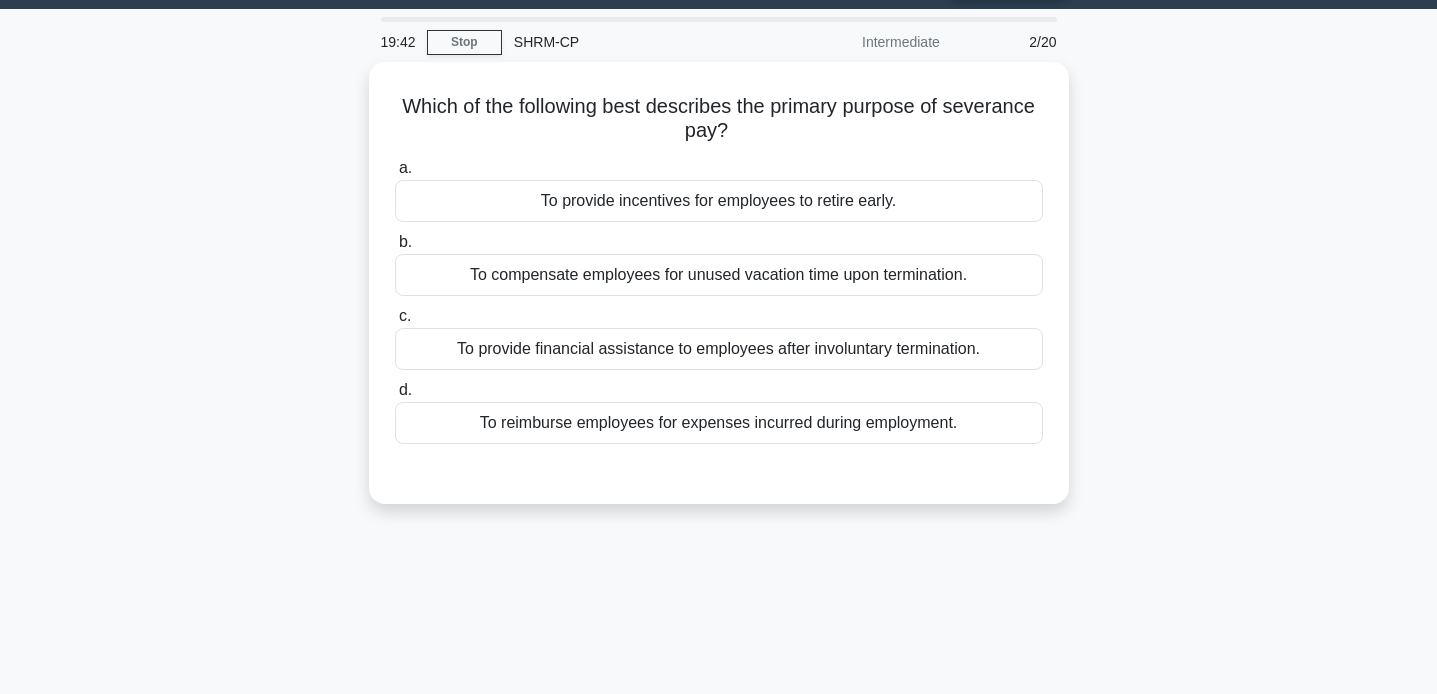 scroll, scrollTop: 57, scrollLeft: 0, axis: vertical 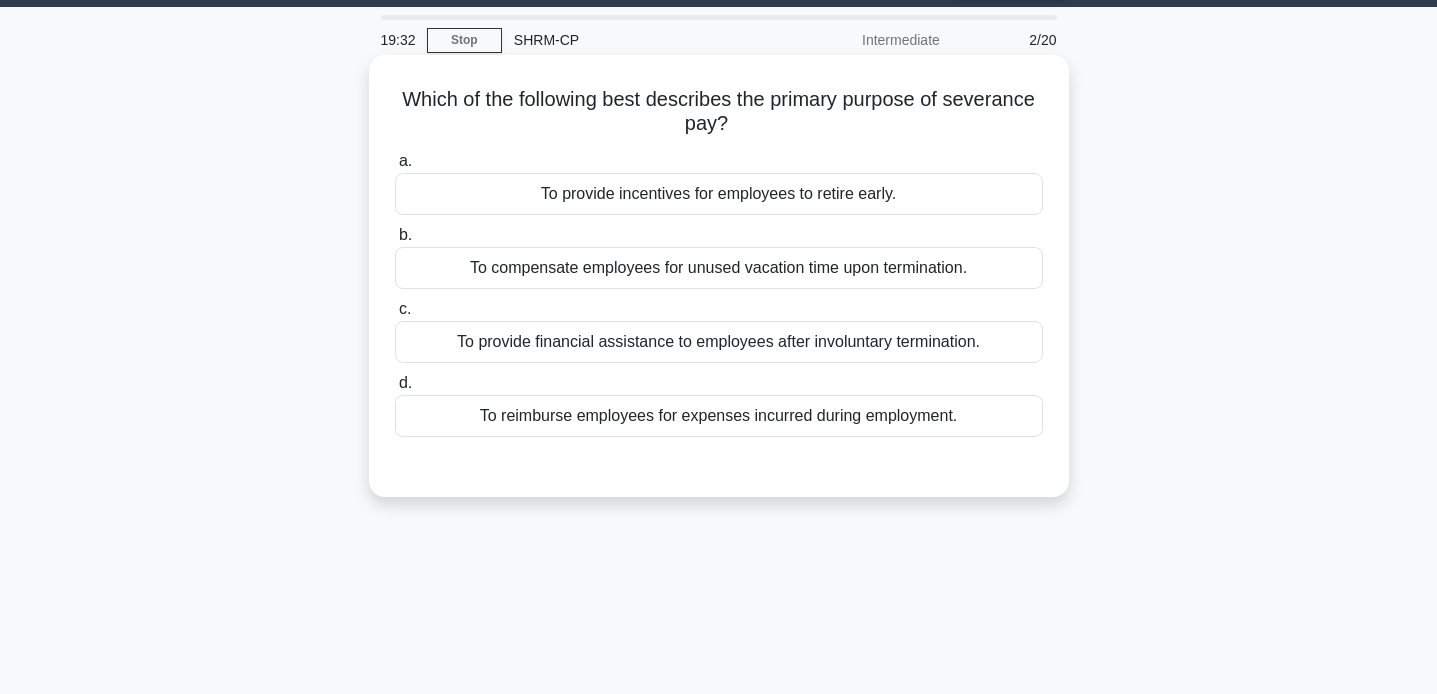 click on "To provide financial assistance to employees after involuntary termination." at bounding box center (719, 342) 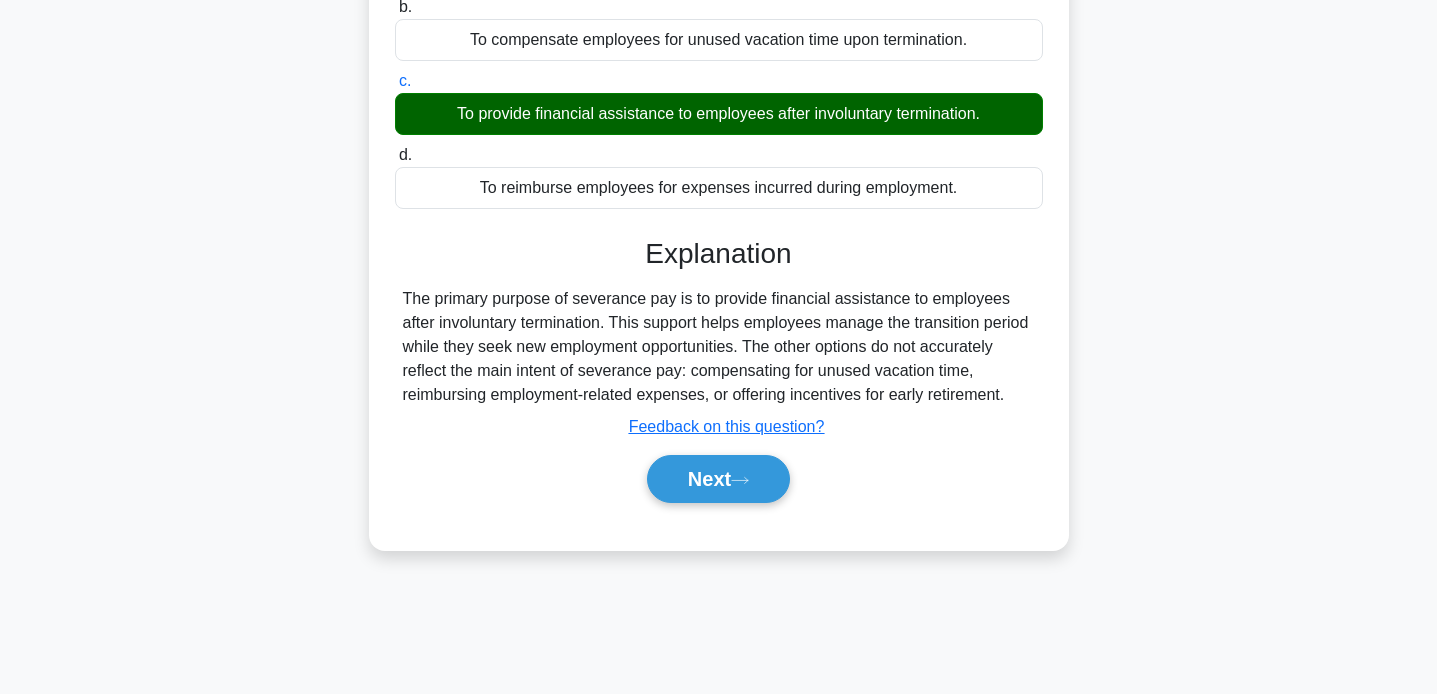 scroll, scrollTop: 286, scrollLeft: 0, axis: vertical 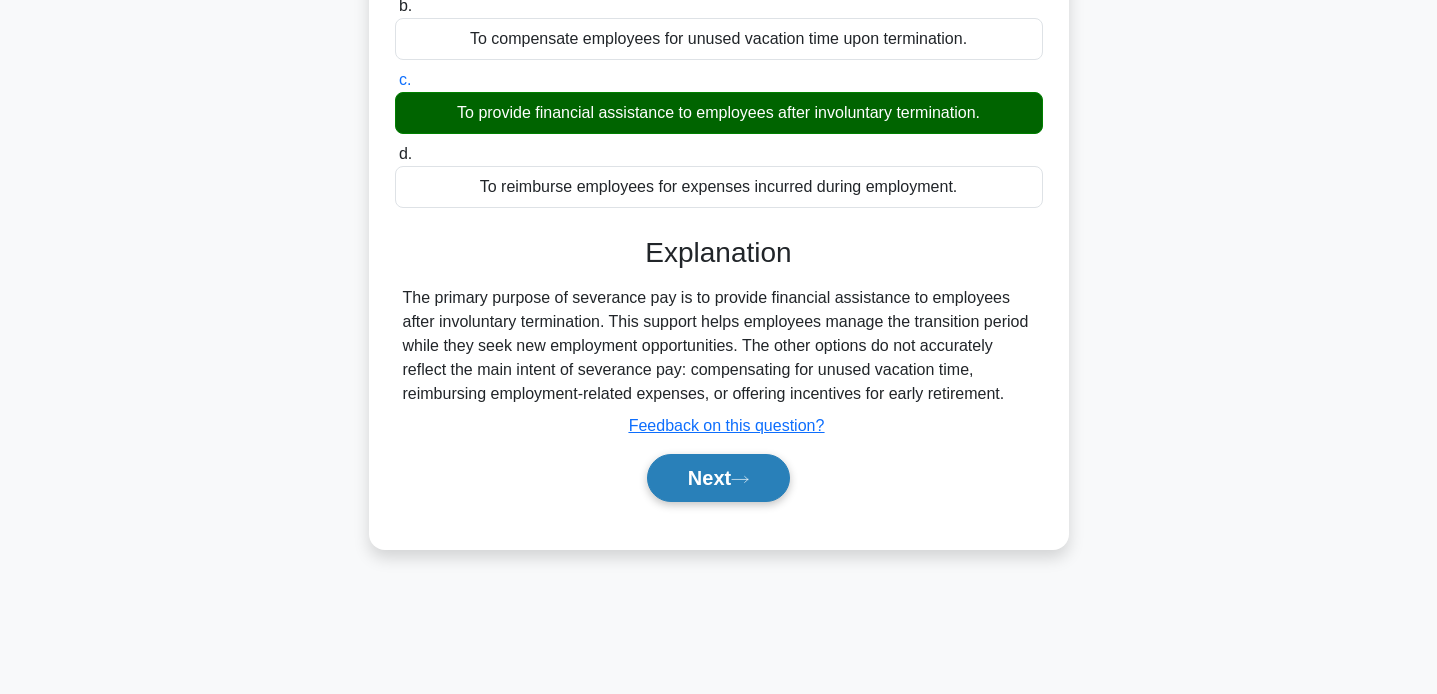 click on "Next" at bounding box center (718, 478) 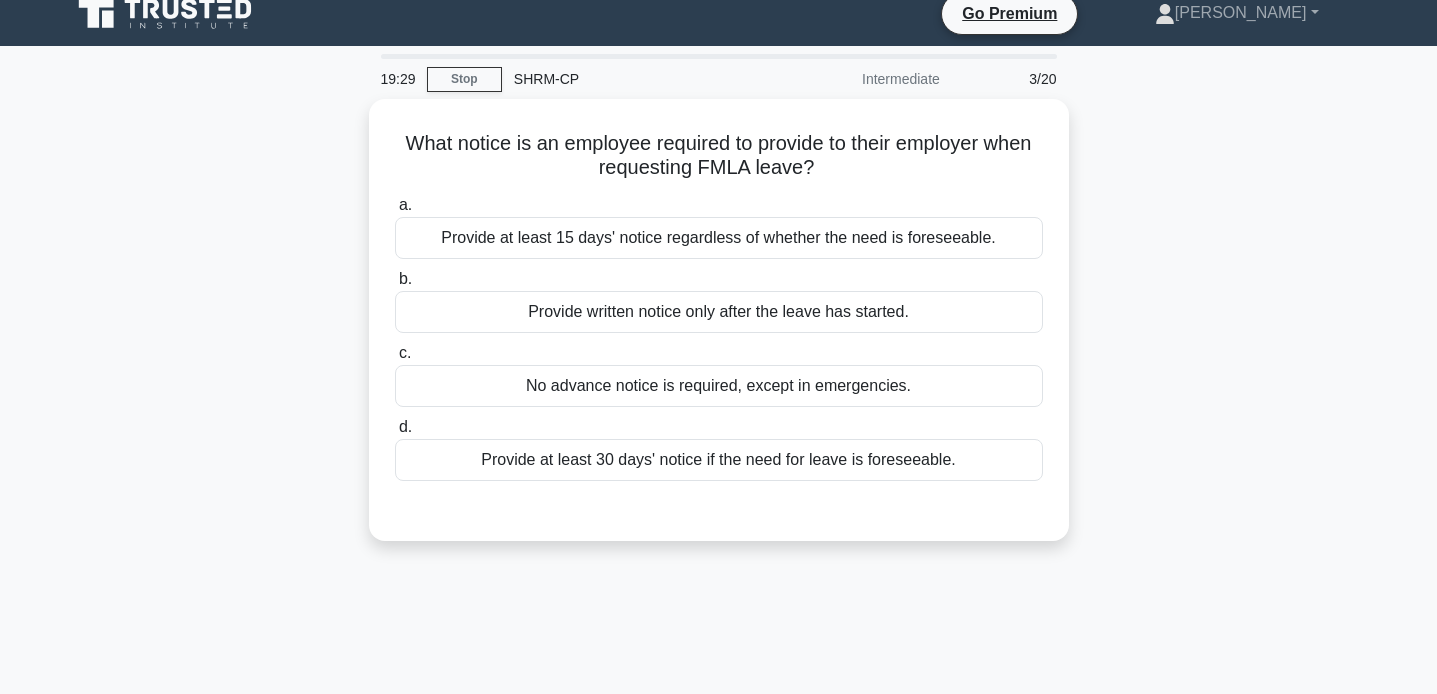 scroll, scrollTop: 17, scrollLeft: 0, axis: vertical 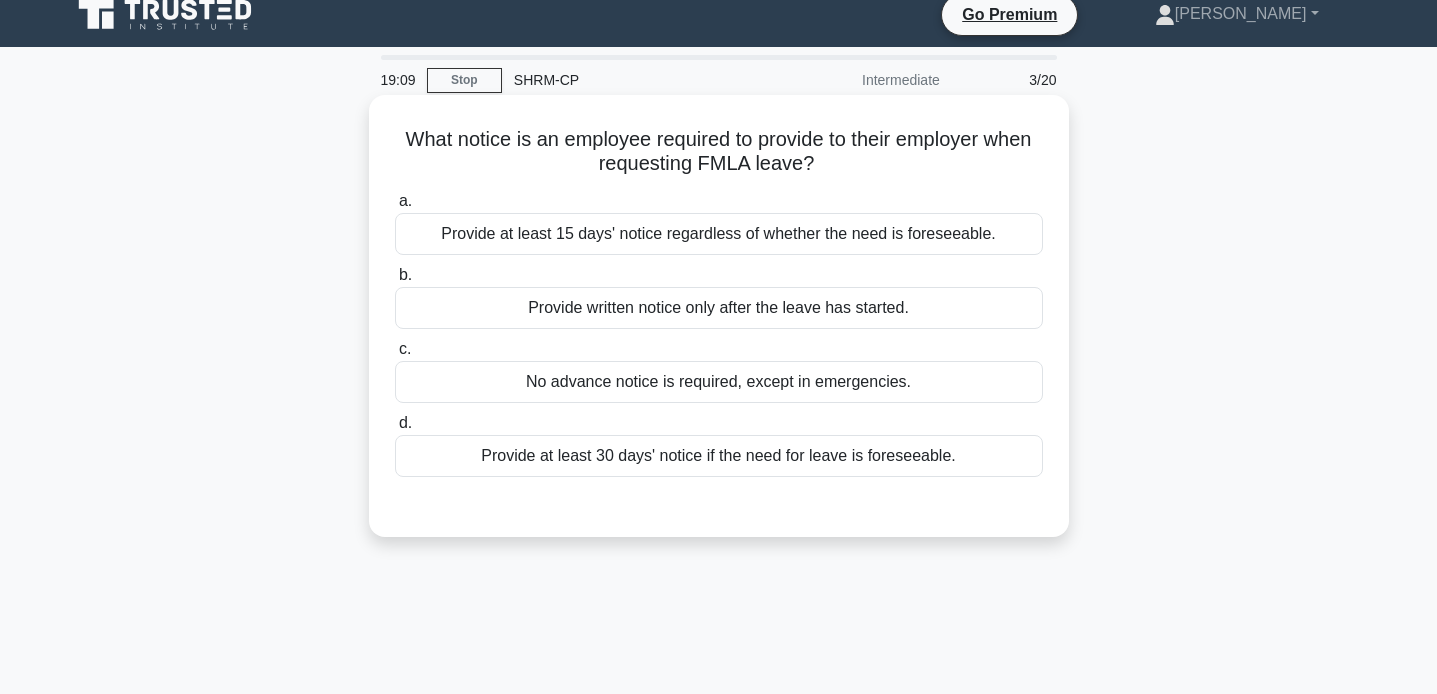 click on "Provide at least 30 days' notice if the need for leave is foreseeable." at bounding box center (719, 456) 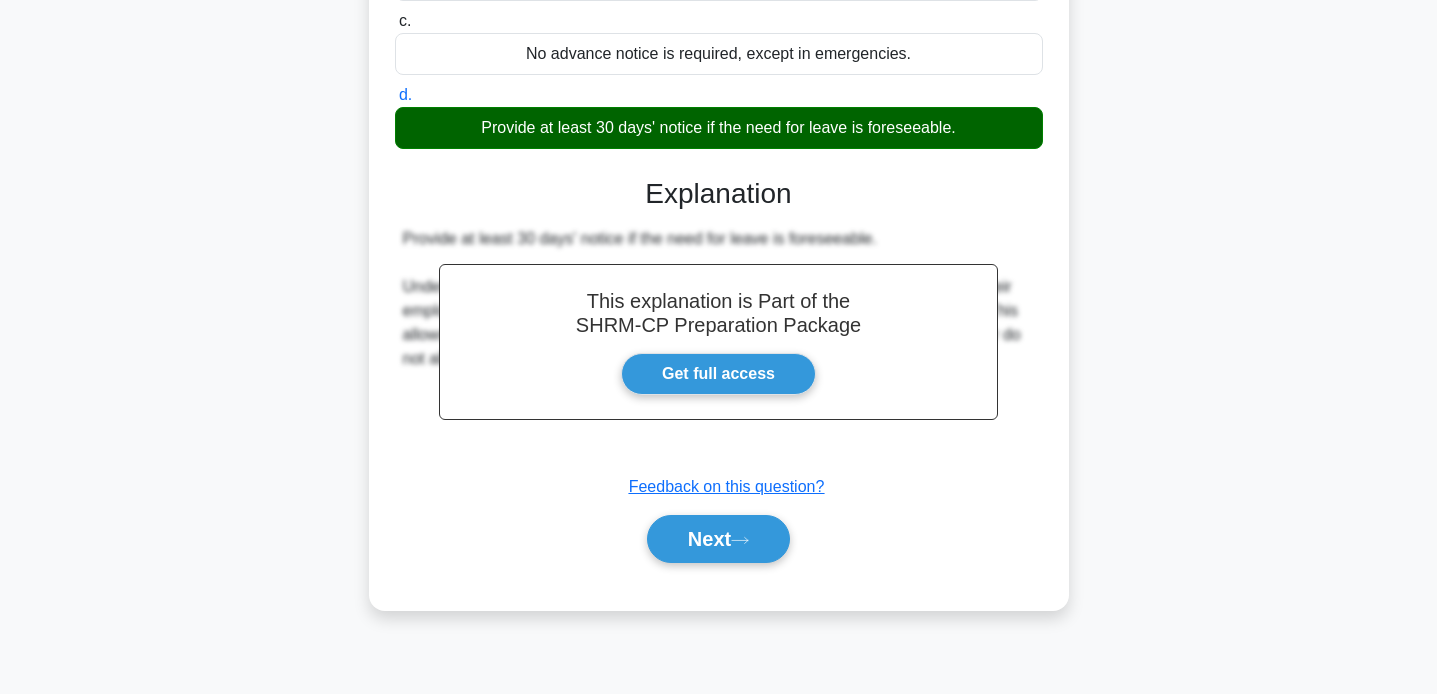 scroll, scrollTop: 386, scrollLeft: 0, axis: vertical 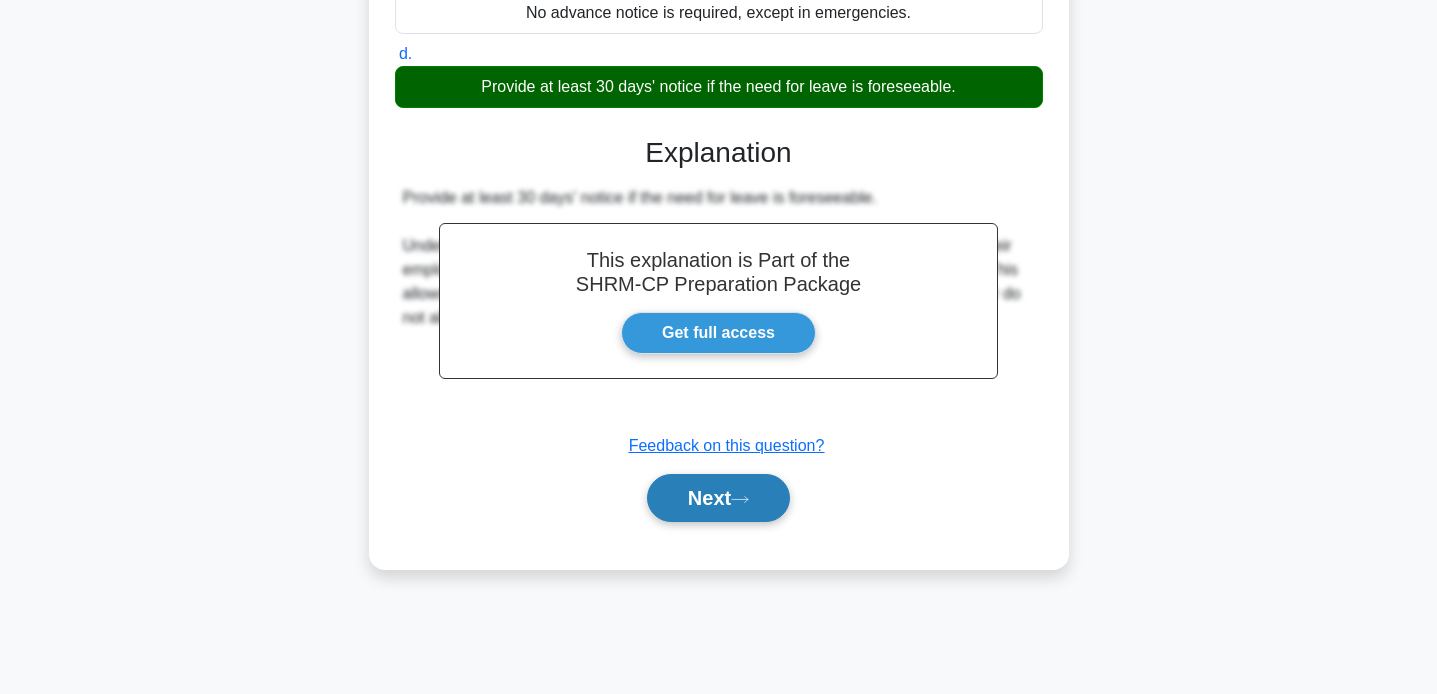 click on "Next" at bounding box center (718, 498) 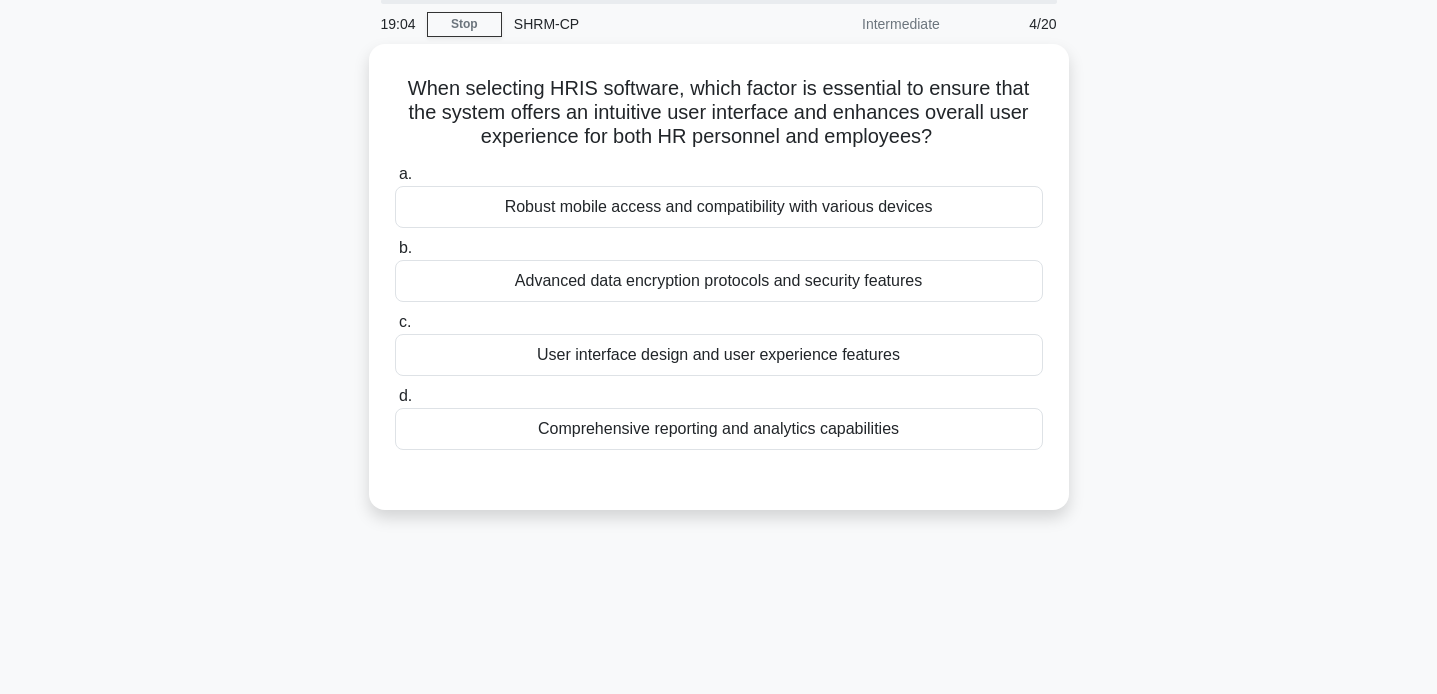 scroll, scrollTop: 36, scrollLeft: 0, axis: vertical 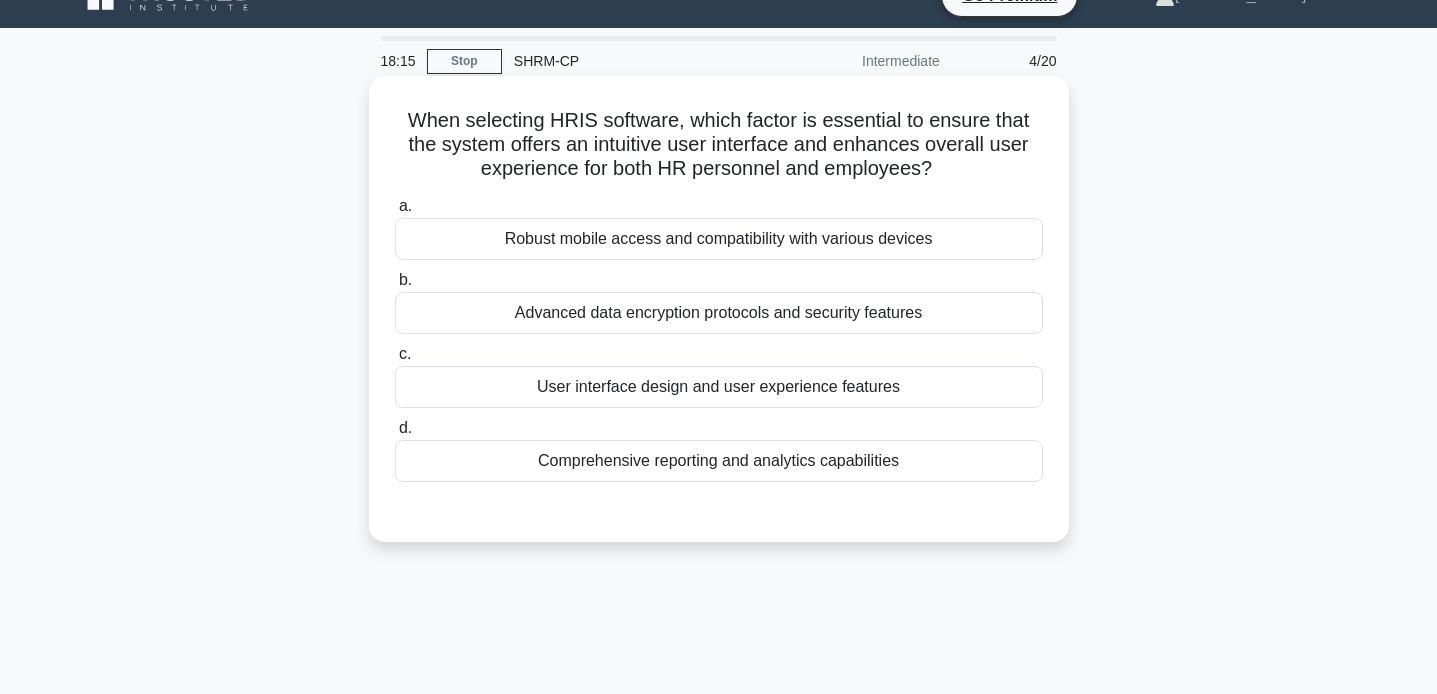 click on "User interface design and user experience features" at bounding box center [719, 387] 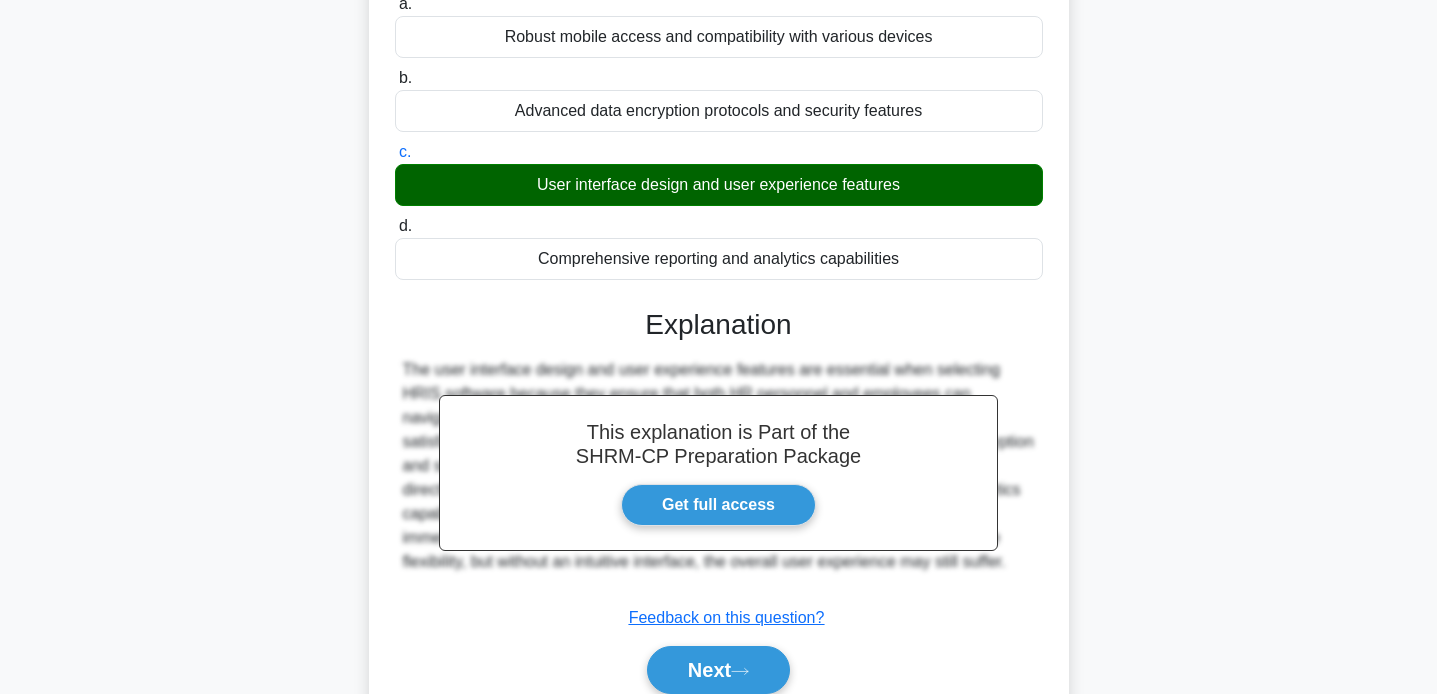 scroll, scrollTop: 386, scrollLeft: 0, axis: vertical 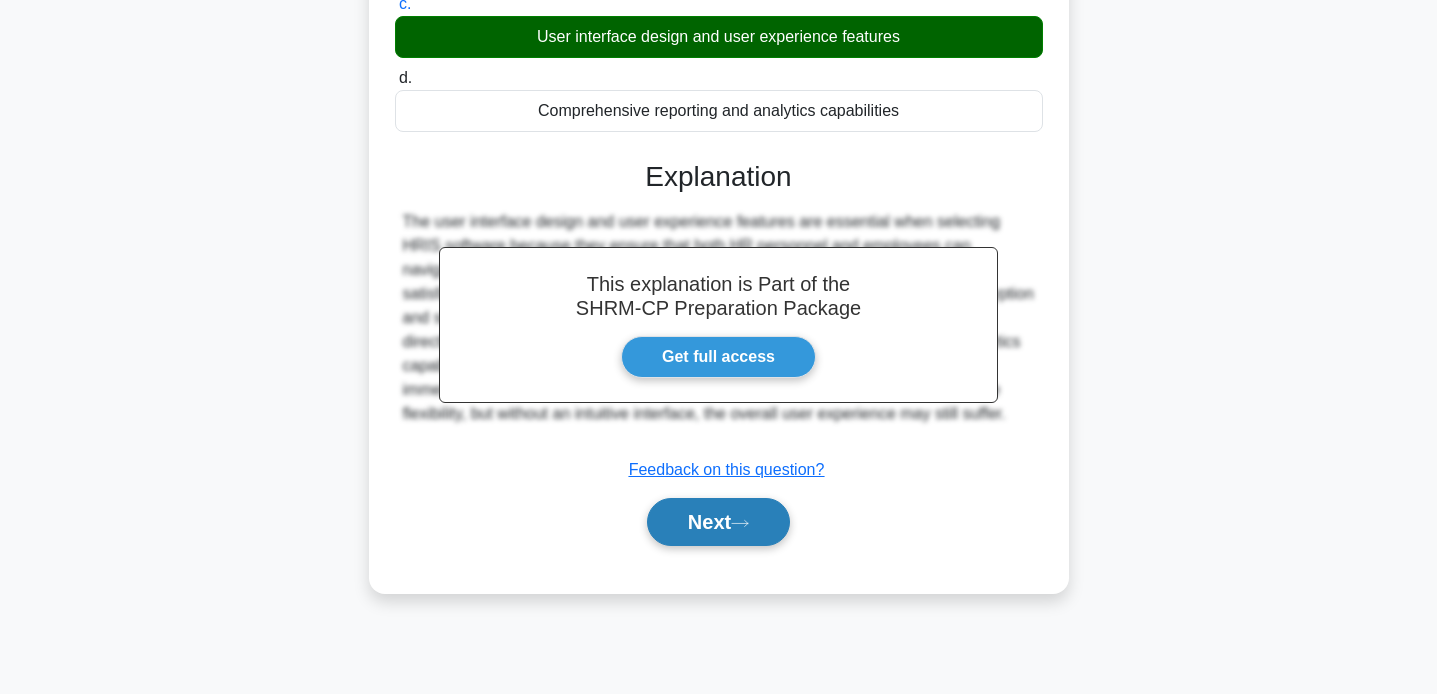 click on "Next" at bounding box center (718, 522) 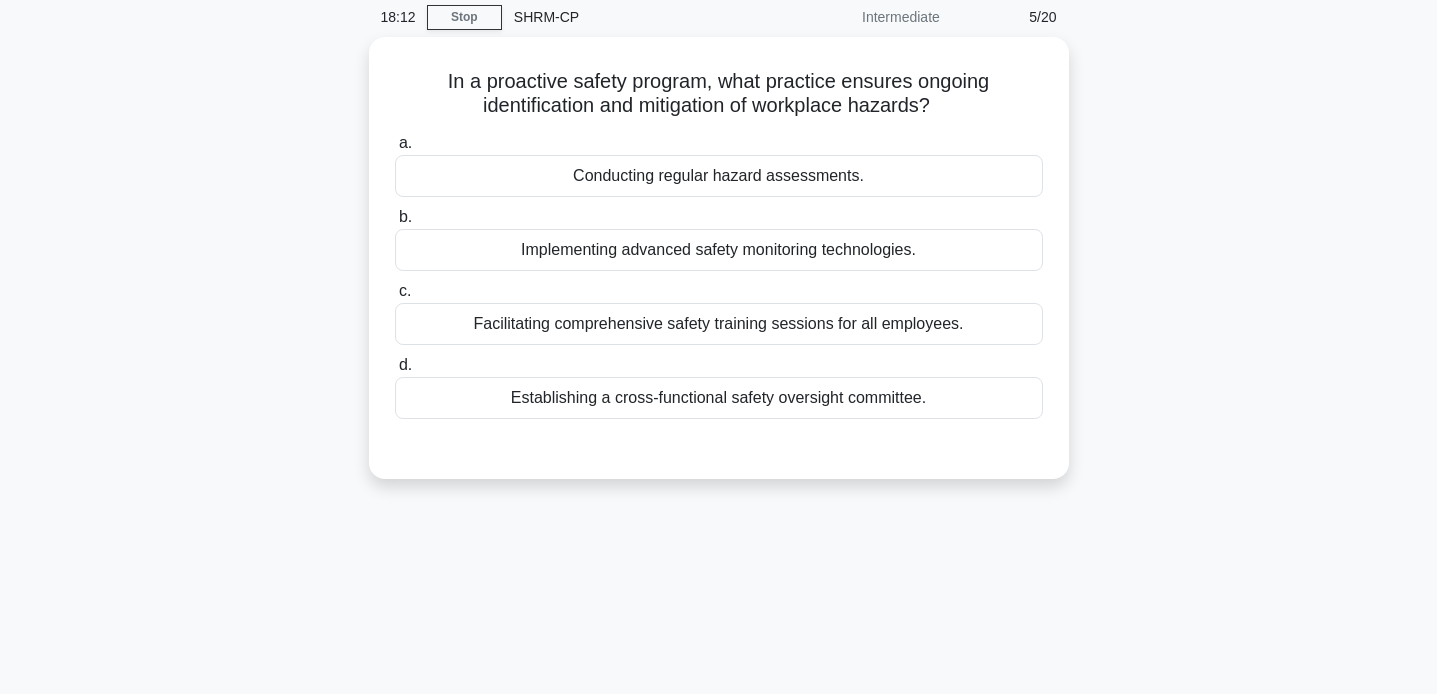 scroll, scrollTop: 25, scrollLeft: 0, axis: vertical 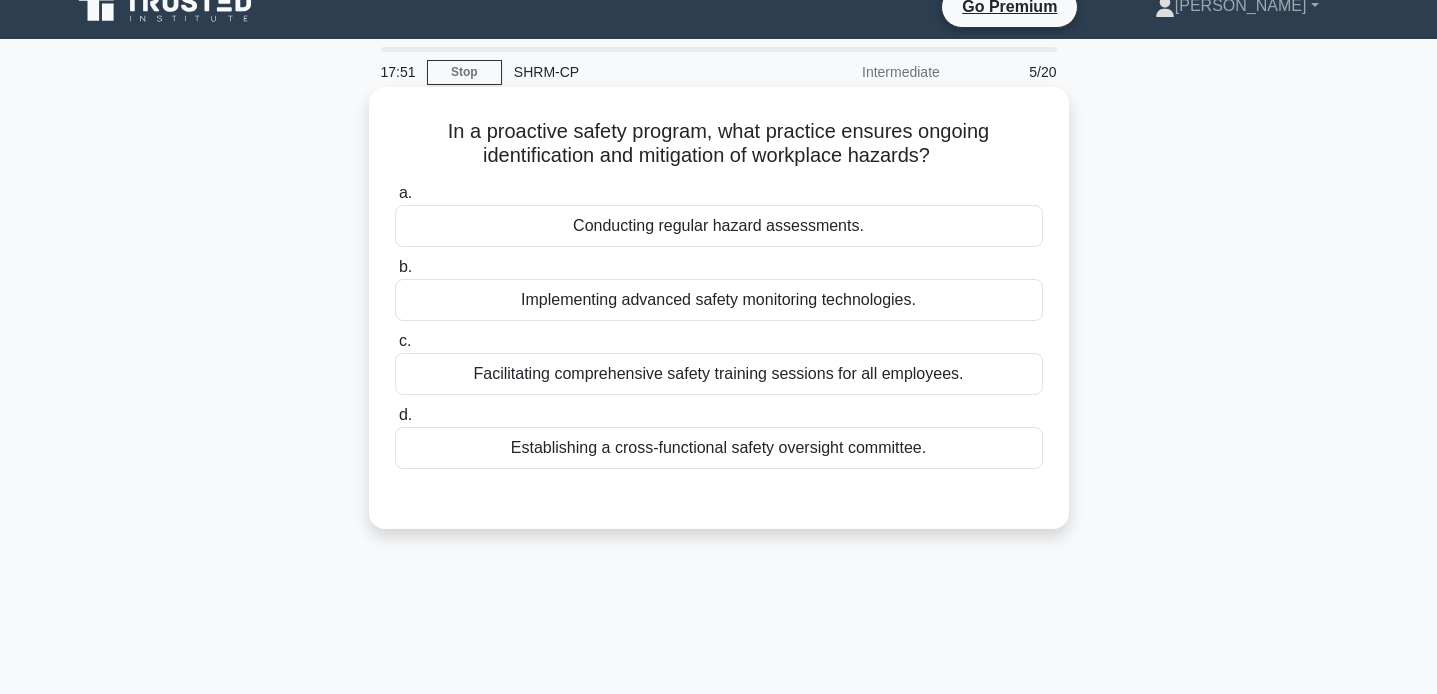 click on "Conducting regular hazard assessments." at bounding box center (719, 226) 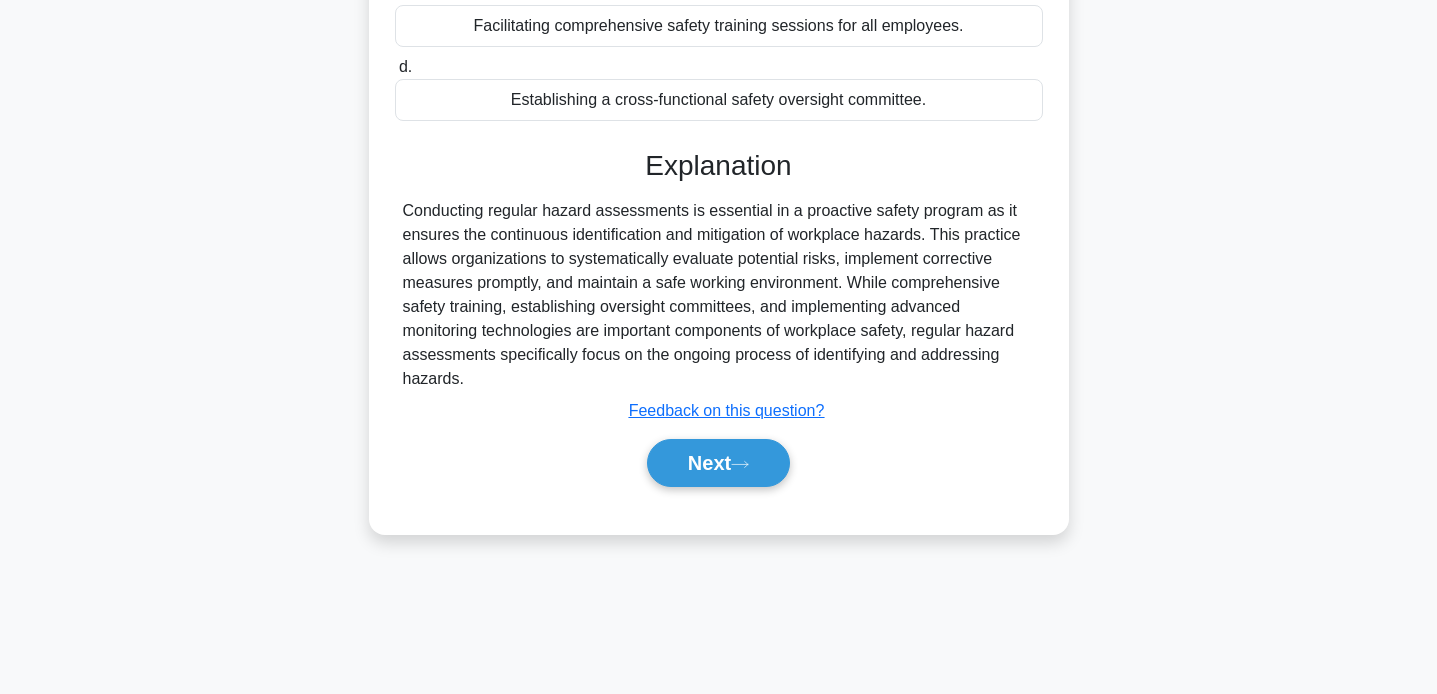 scroll, scrollTop: 380, scrollLeft: 0, axis: vertical 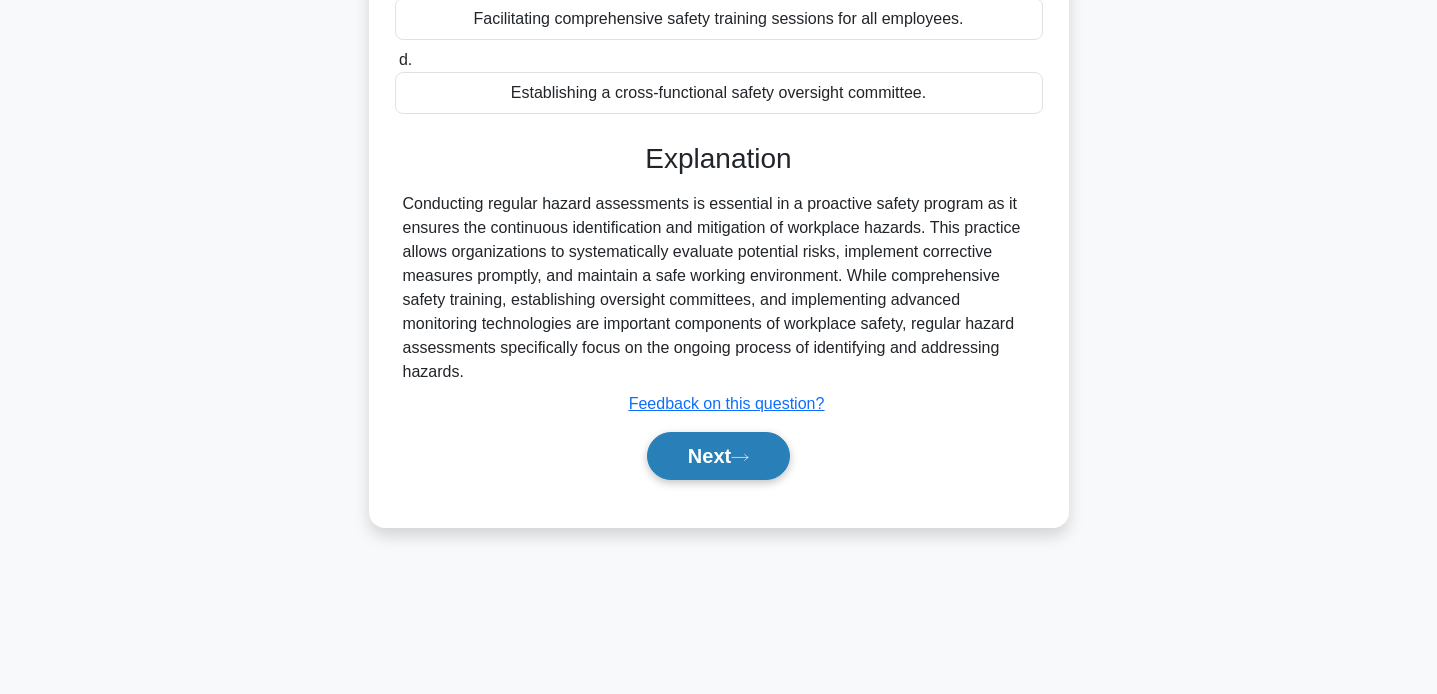 click on "Next" at bounding box center (718, 456) 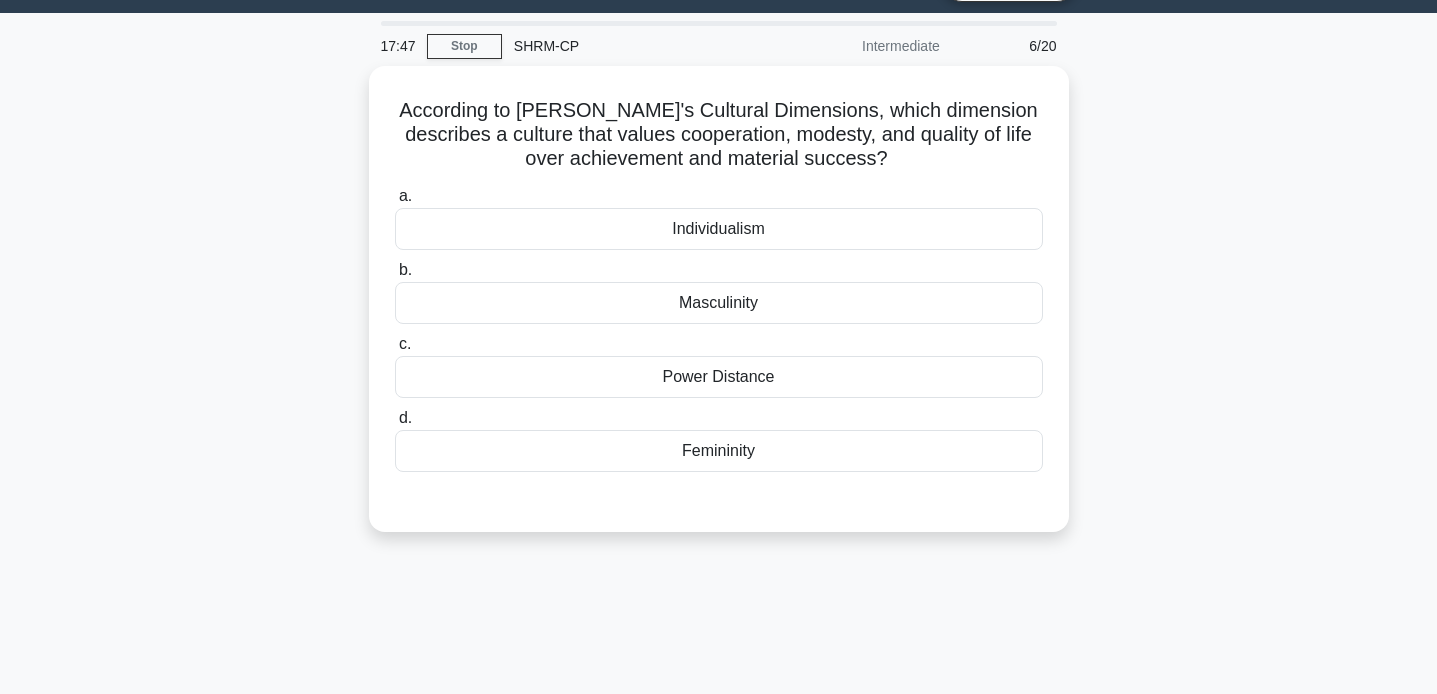 scroll, scrollTop: 0, scrollLeft: 0, axis: both 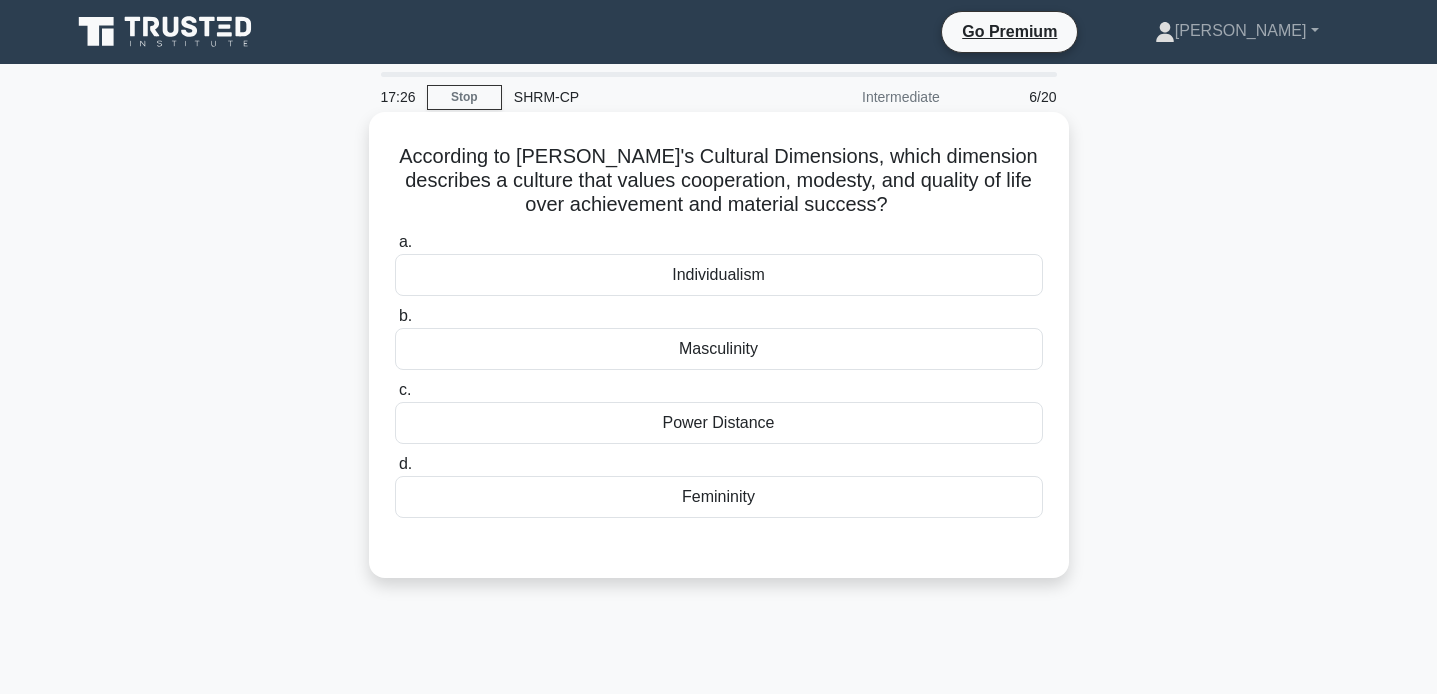click on "Individualism" at bounding box center [719, 275] 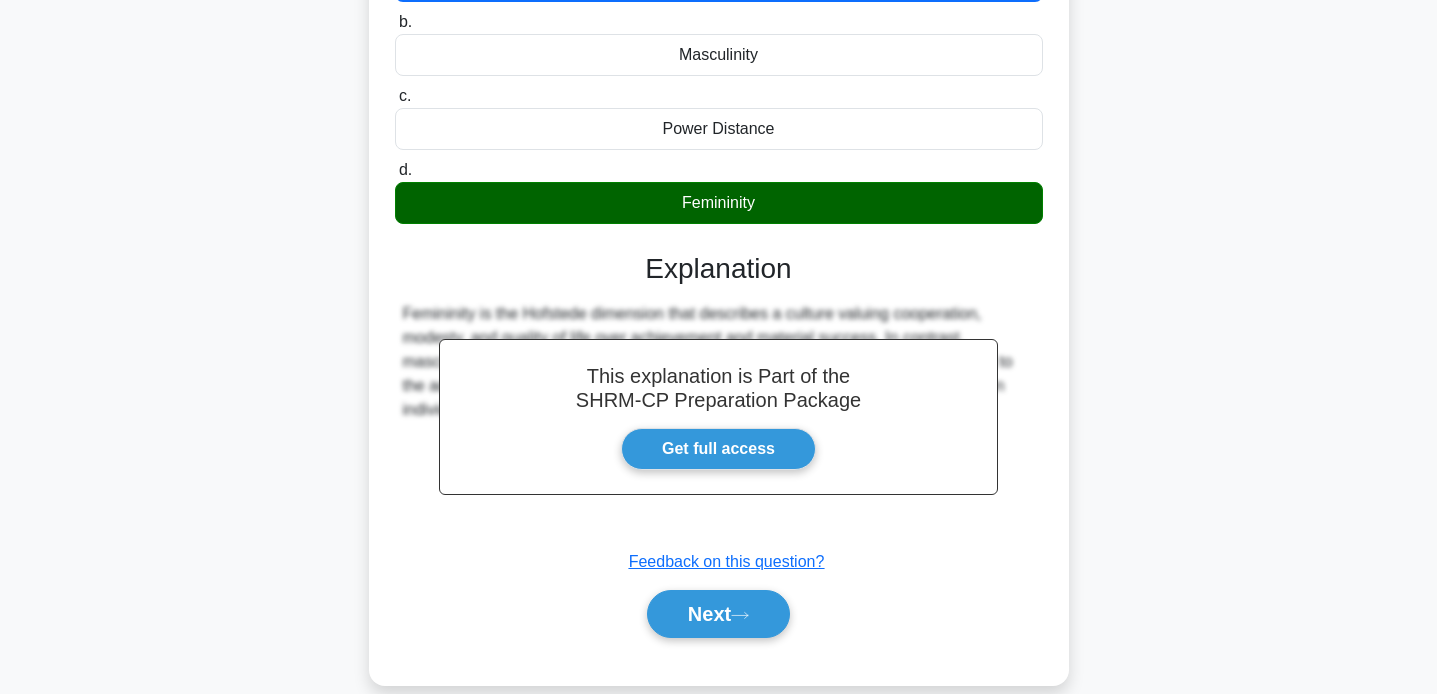 scroll, scrollTop: 386, scrollLeft: 0, axis: vertical 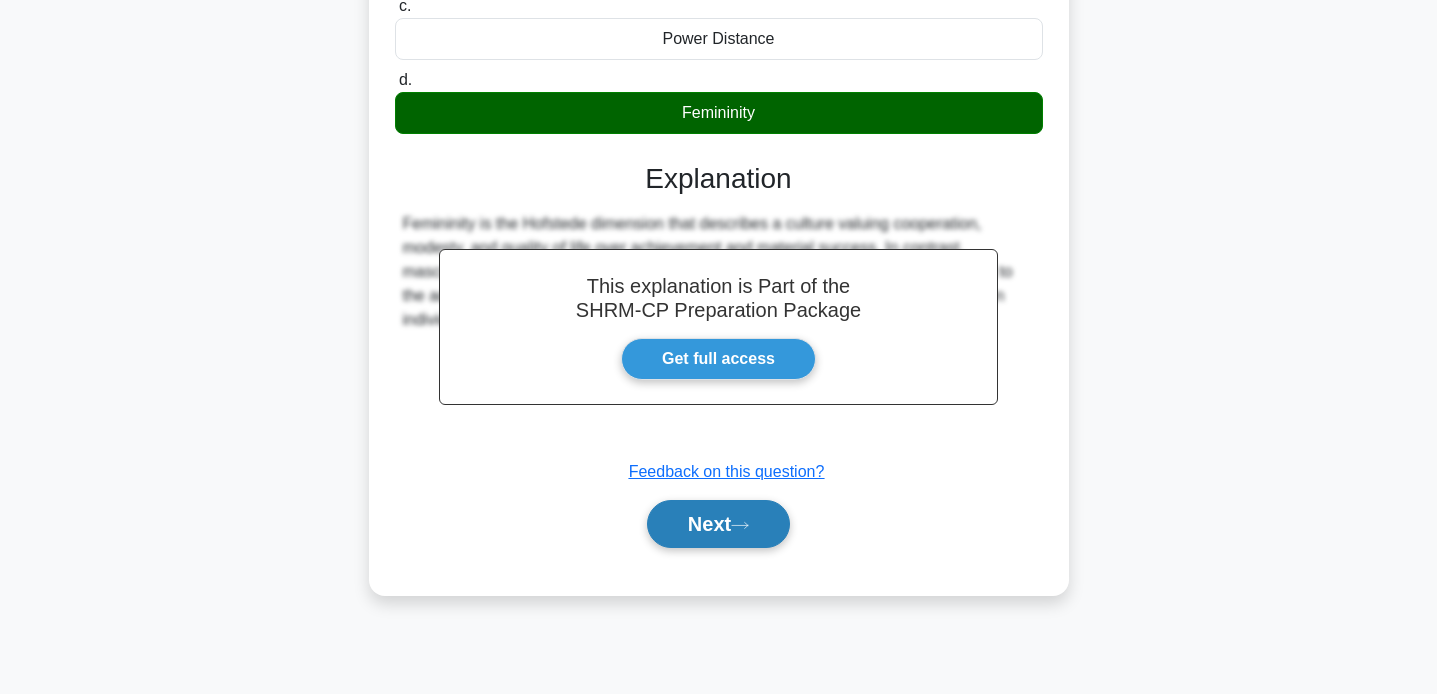 click on "Next" at bounding box center [718, 524] 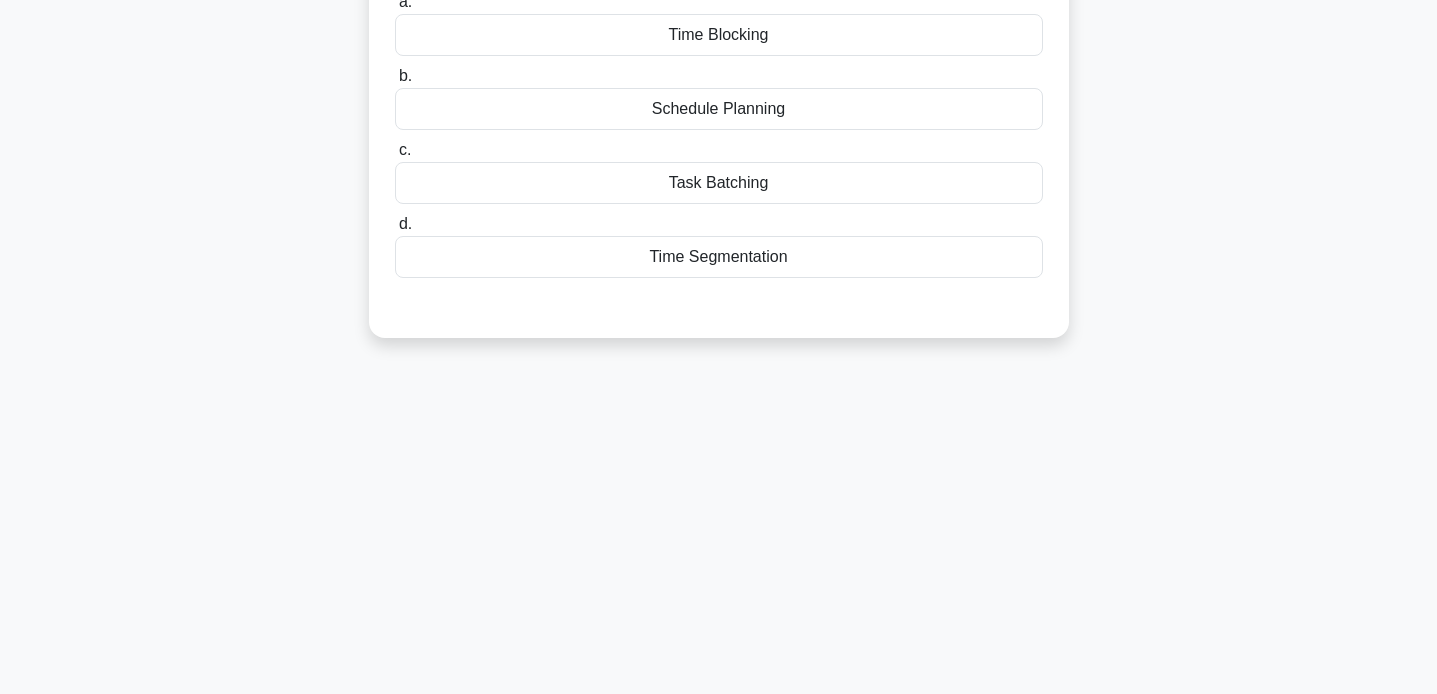 scroll, scrollTop: 0, scrollLeft: 0, axis: both 